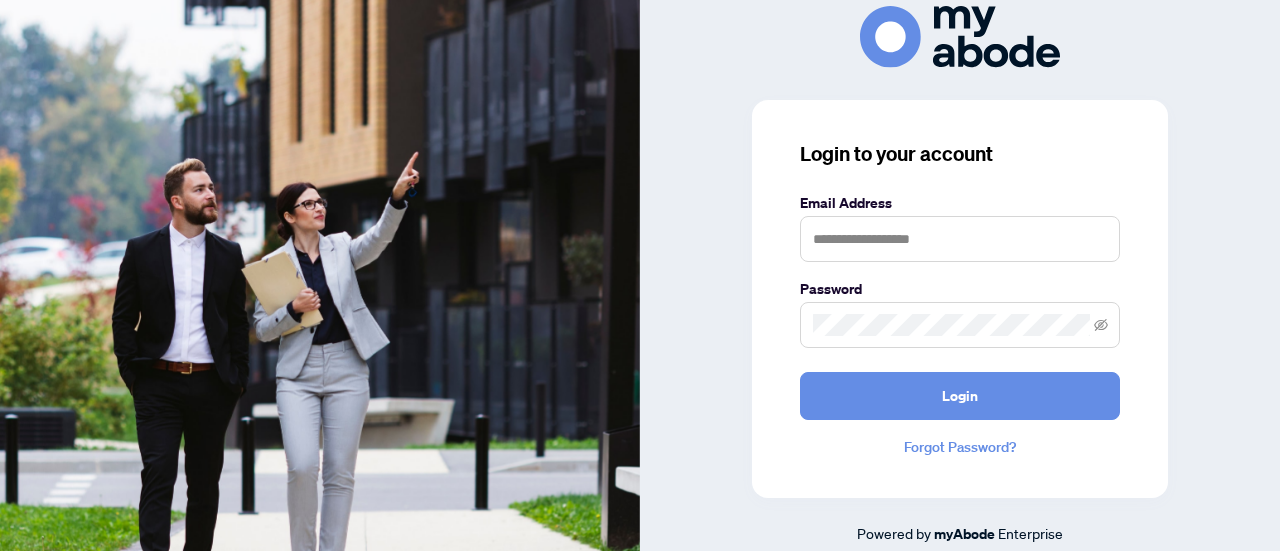 scroll, scrollTop: 0, scrollLeft: 0, axis: both 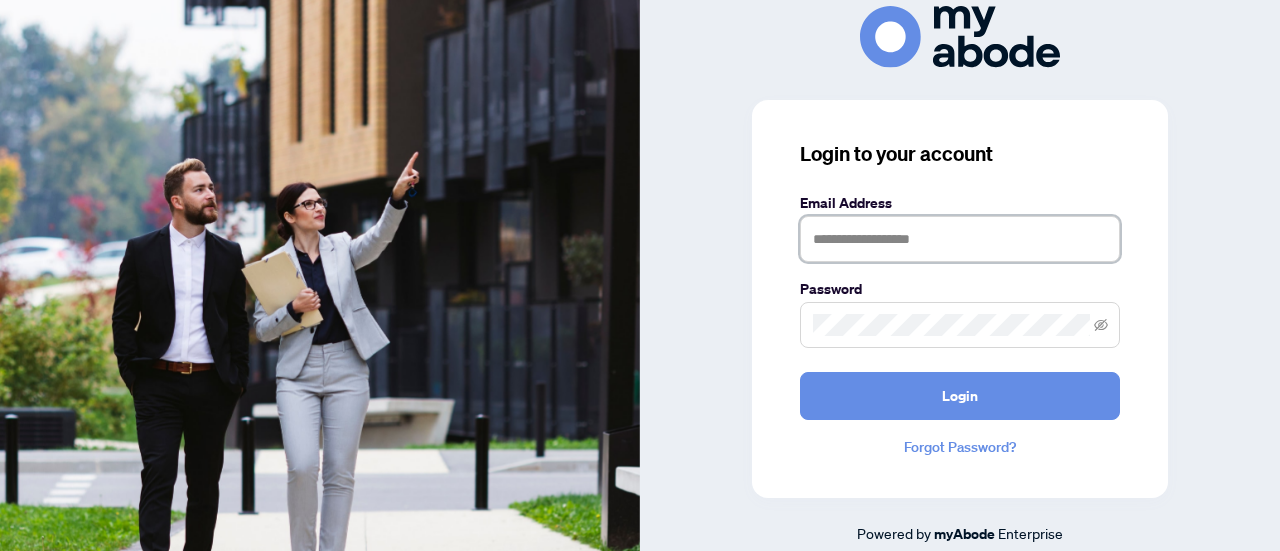 click at bounding box center [960, 239] 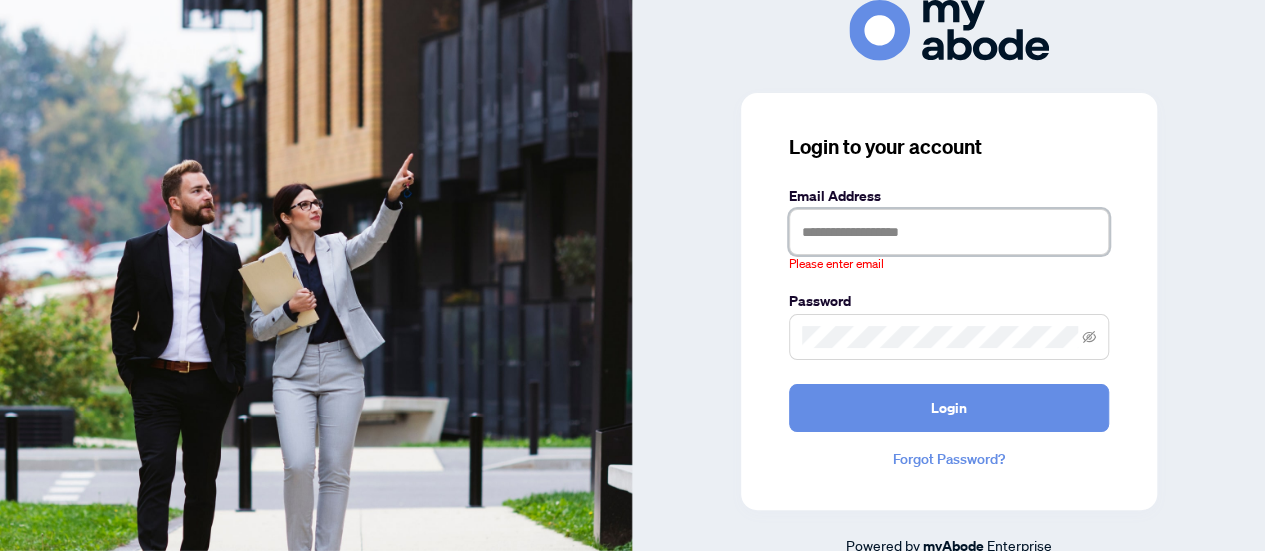 type on "**********" 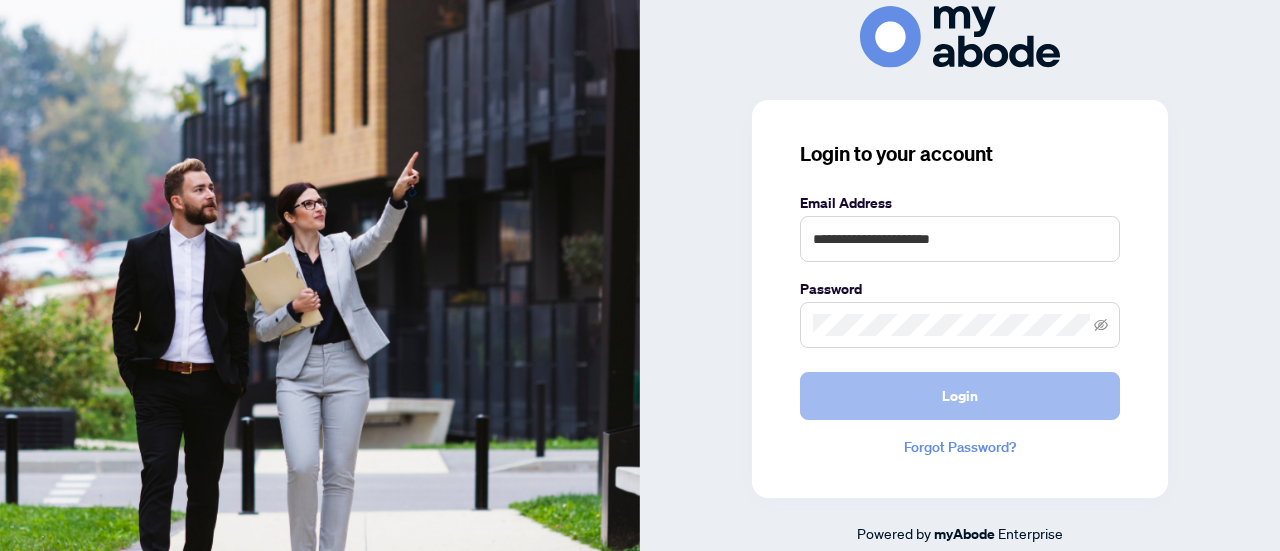click on "Login" at bounding box center [960, 396] 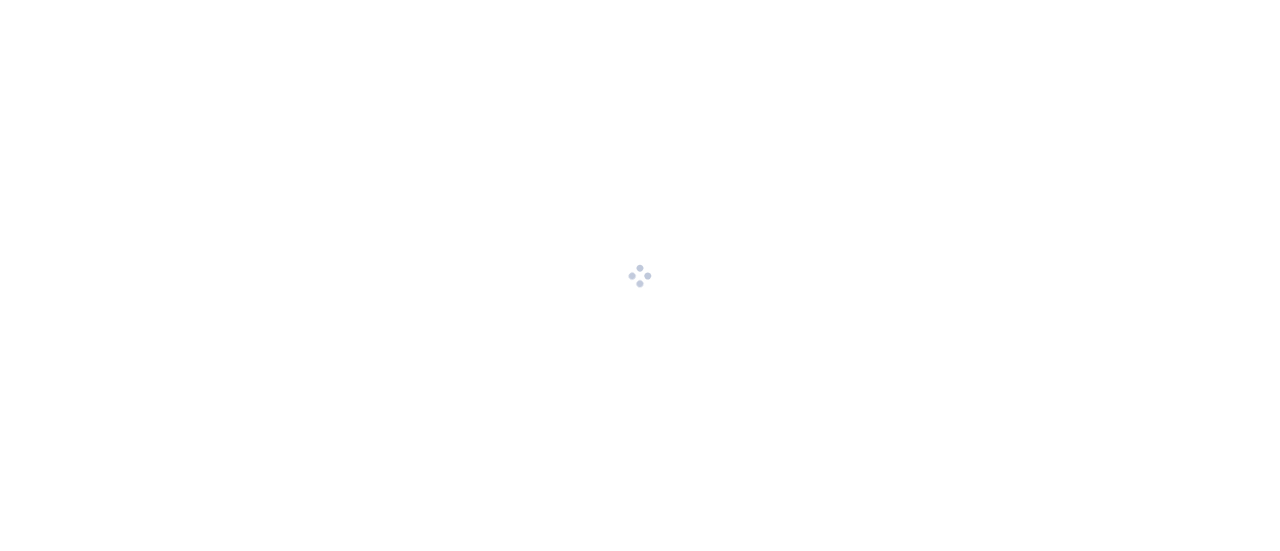 scroll, scrollTop: 0, scrollLeft: 0, axis: both 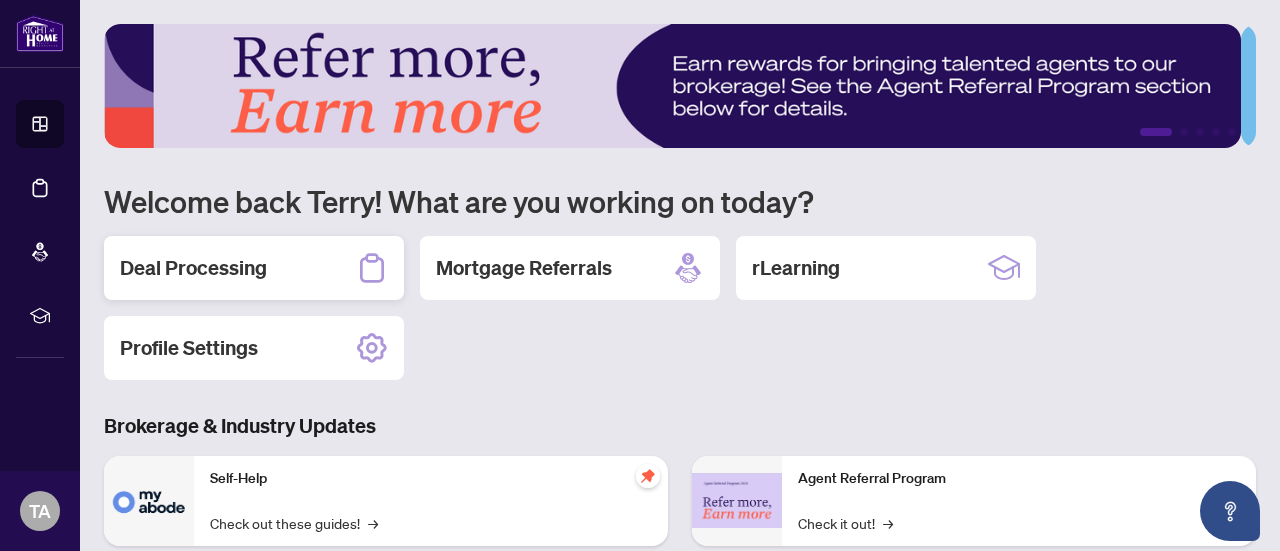 click on "Deal Processing" at bounding box center [193, 268] 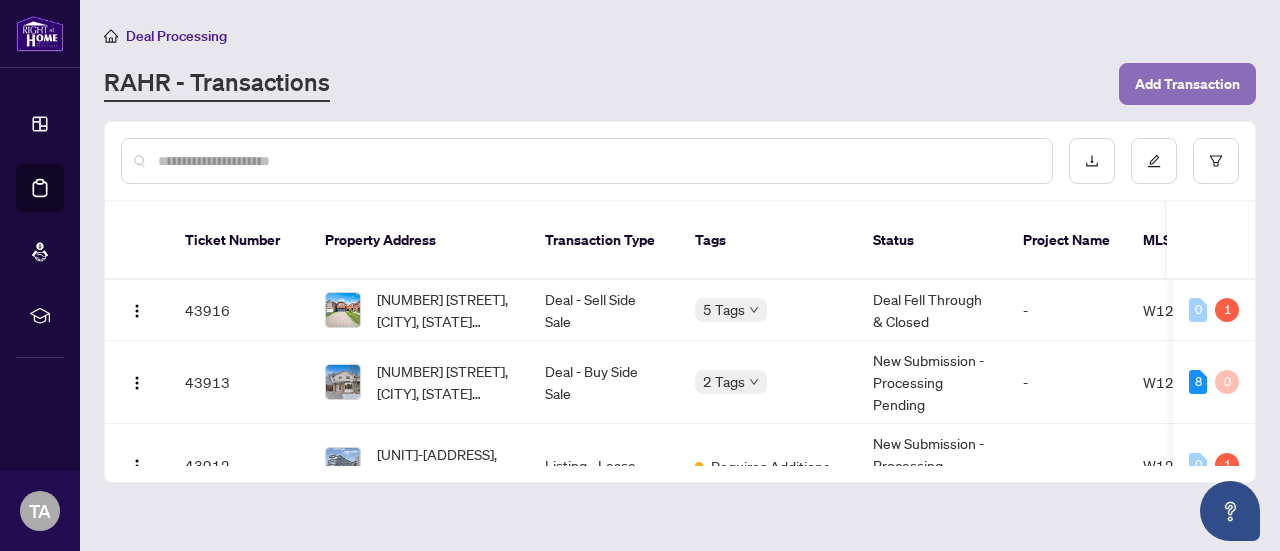 click on "Add Transaction" at bounding box center [1187, 84] 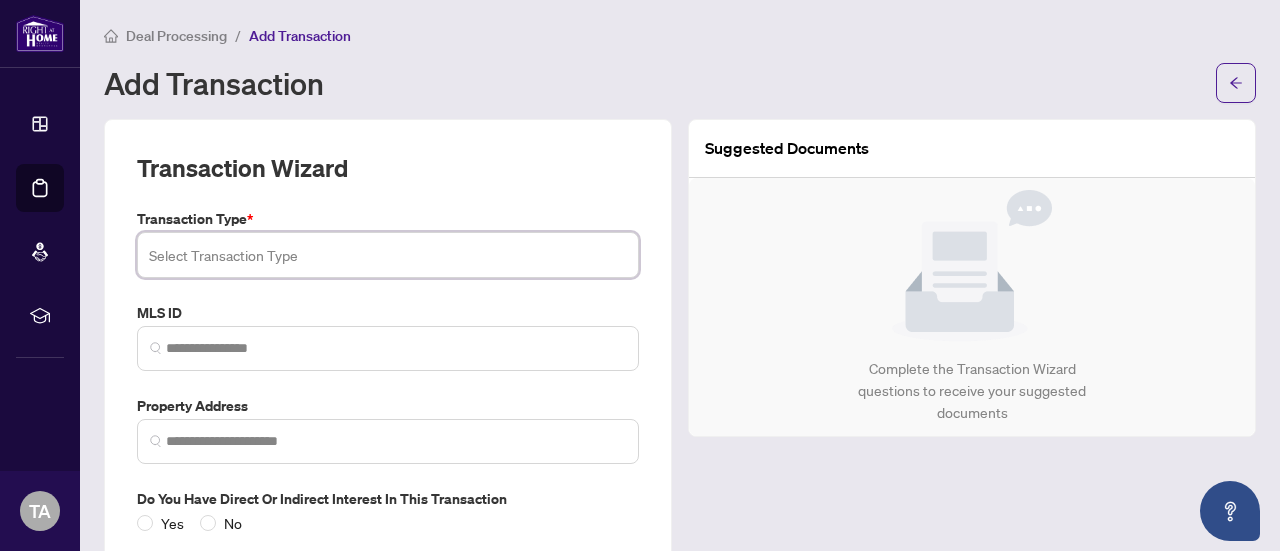 click at bounding box center [388, 255] 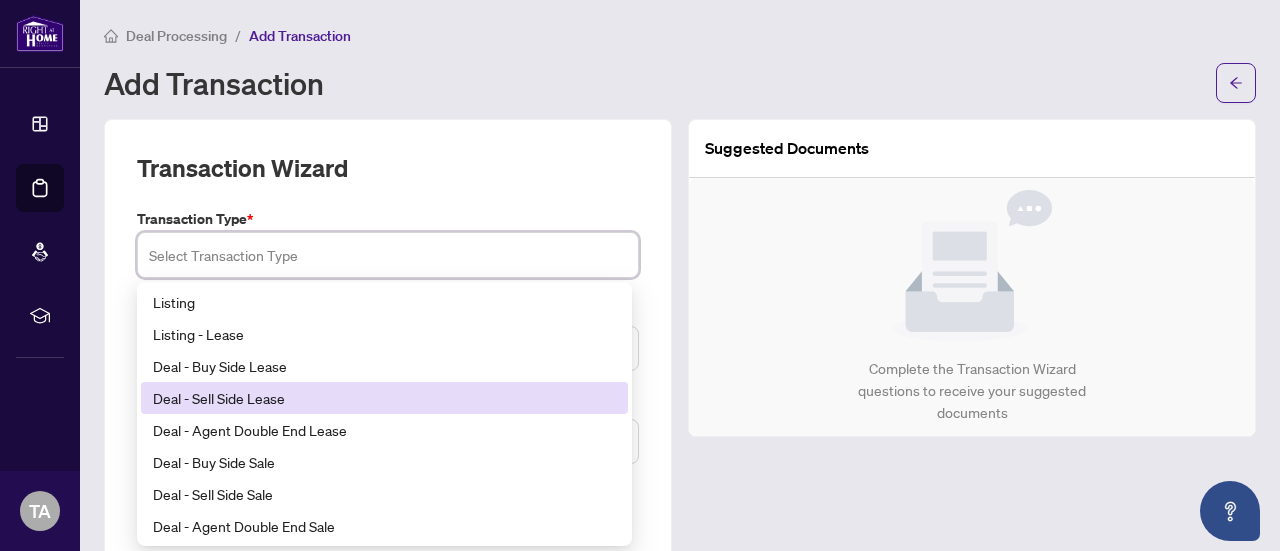 click on "Deal - Sell Side Lease" at bounding box center (384, 398) 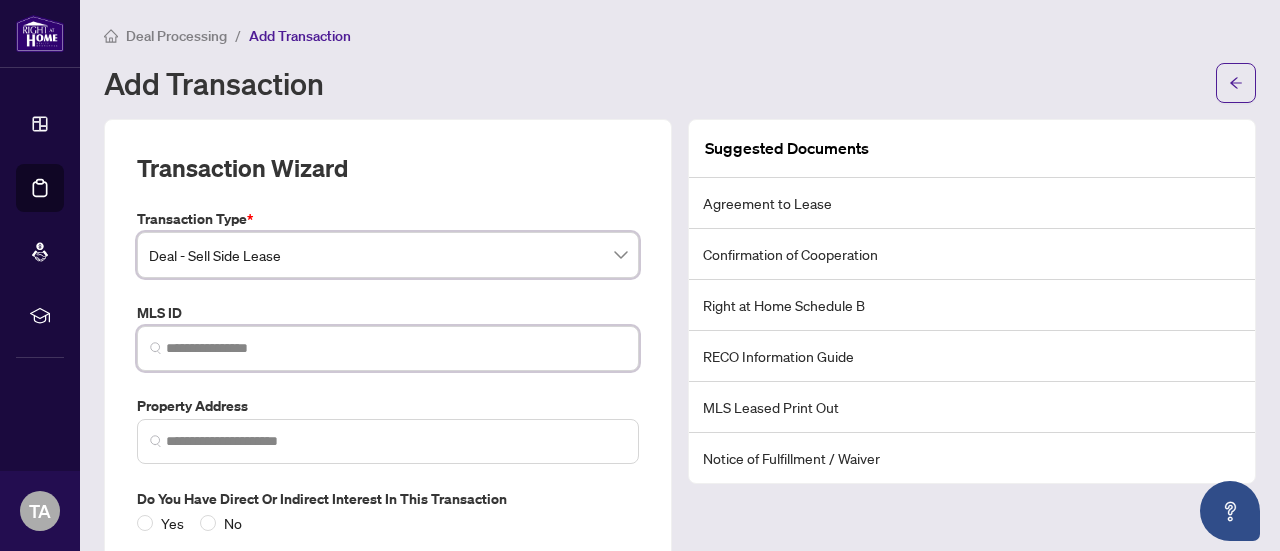 click at bounding box center [396, 348] 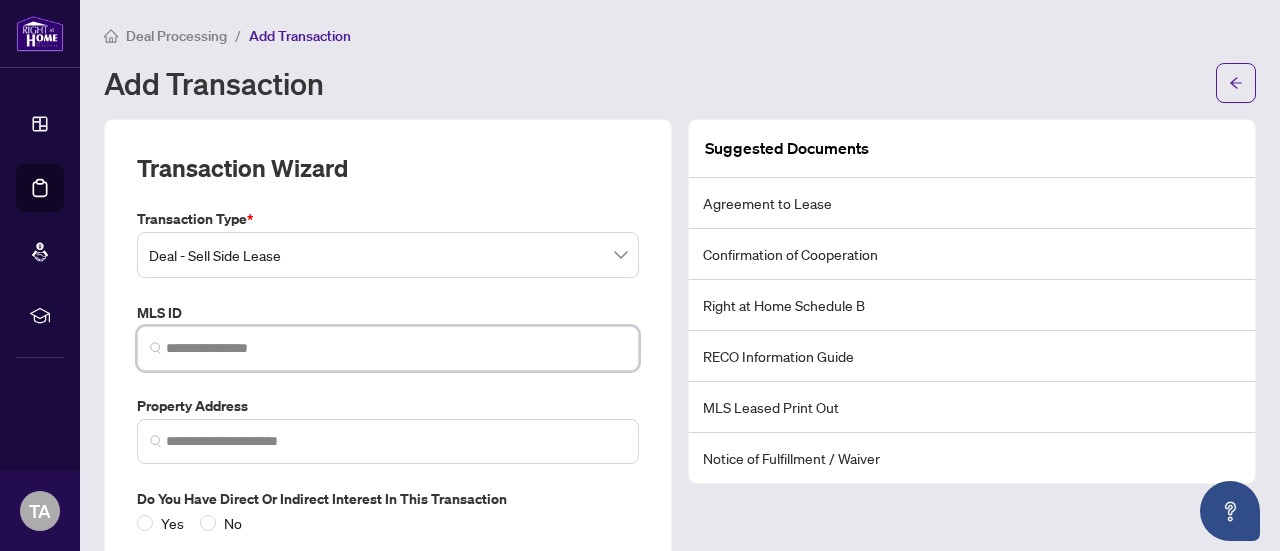 click at bounding box center [396, 348] 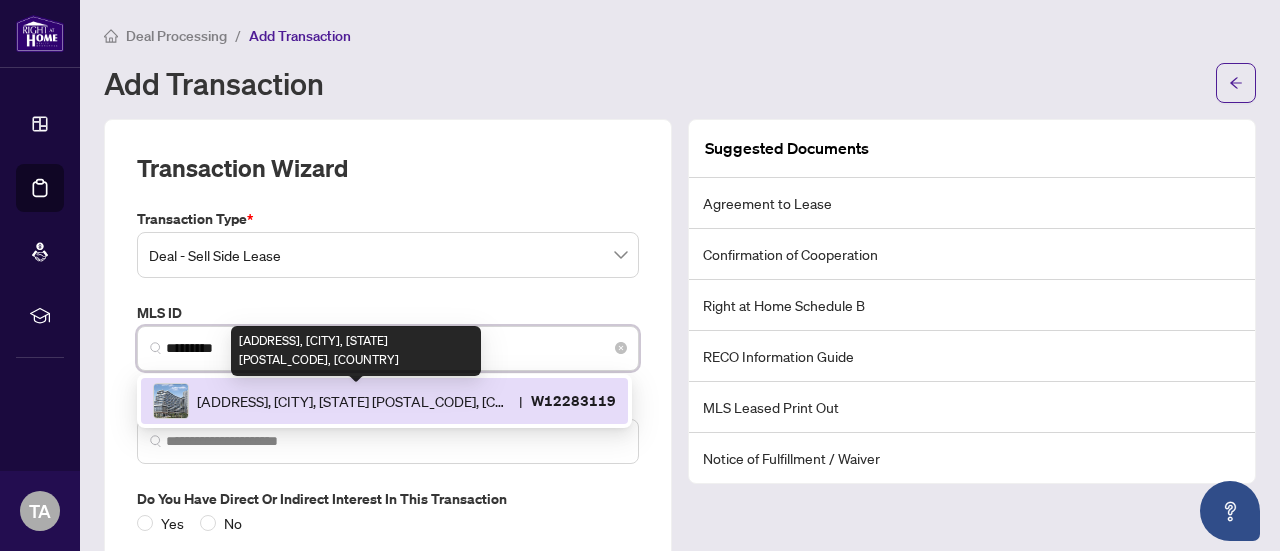 click on "[ADDRESS], [CITY], [STATE] [POSTAL_CODE], [COUNTRY]" at bounding box center [354, 401] 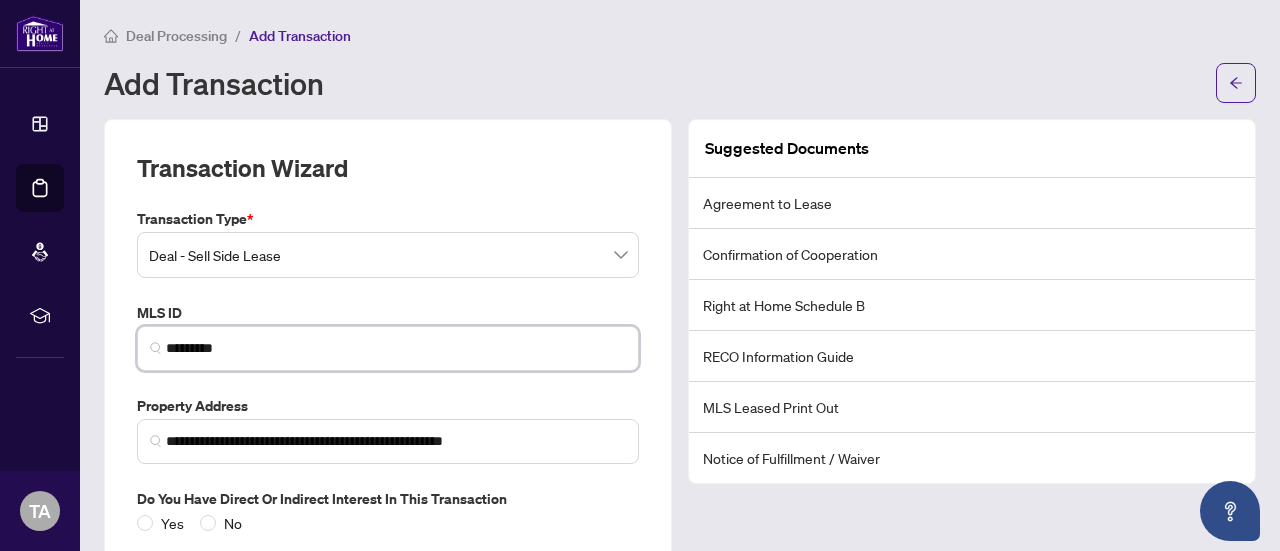 type on "*********" 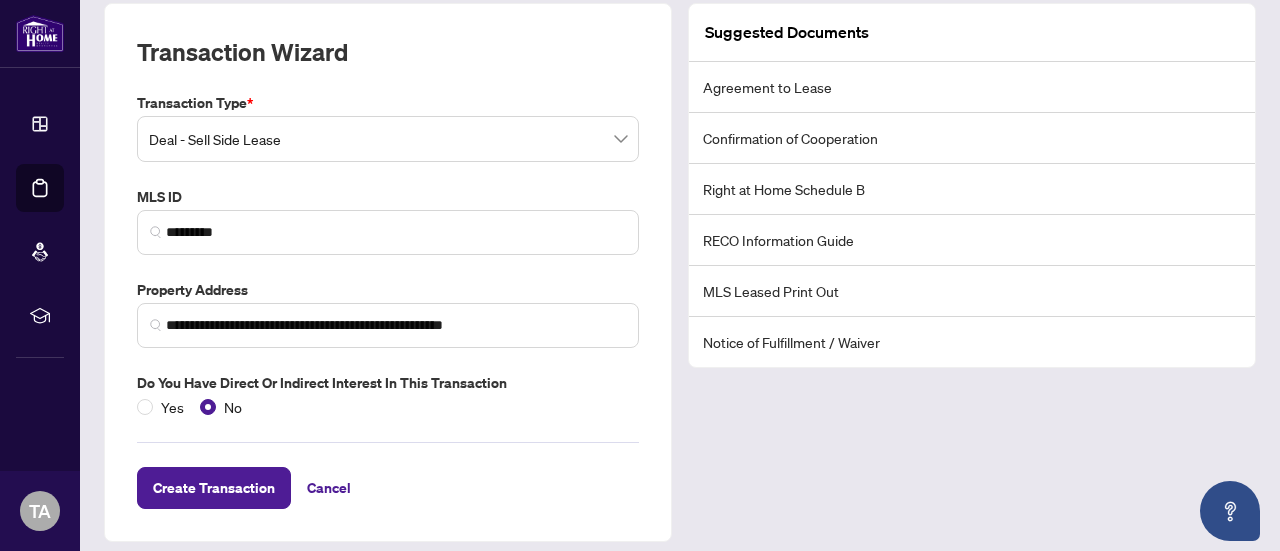 scroll, scrollTop: 126, scrollLeft: 0, axis: vertical 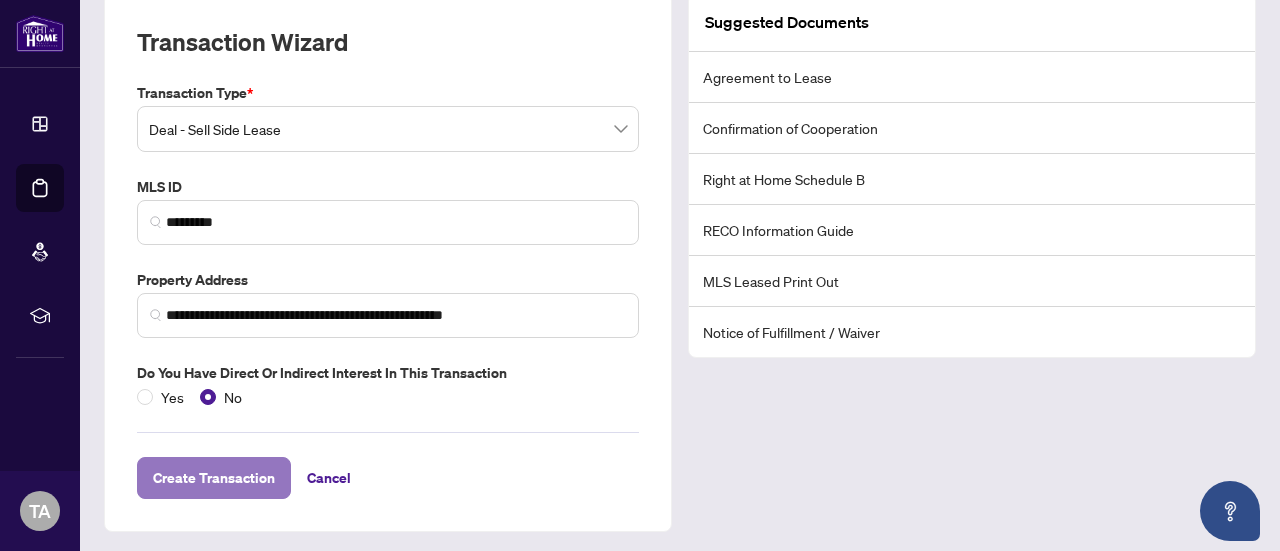 click on "Create Transaction" at bounding box center [214, 478] 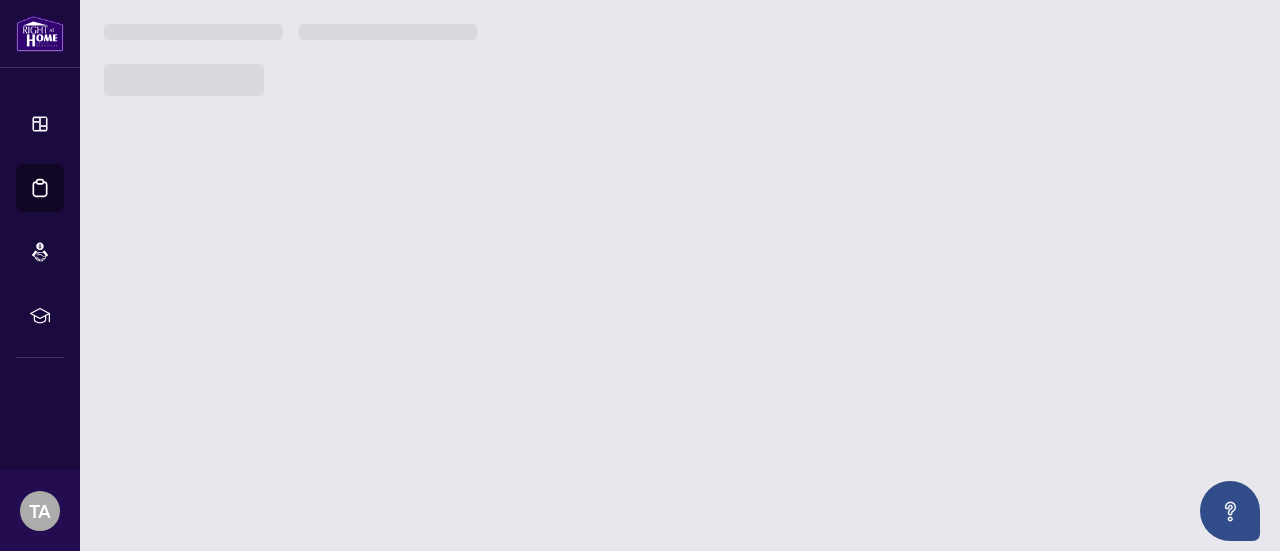 scroll, scrollTop: 0, scrollLeft: 0, axis: both 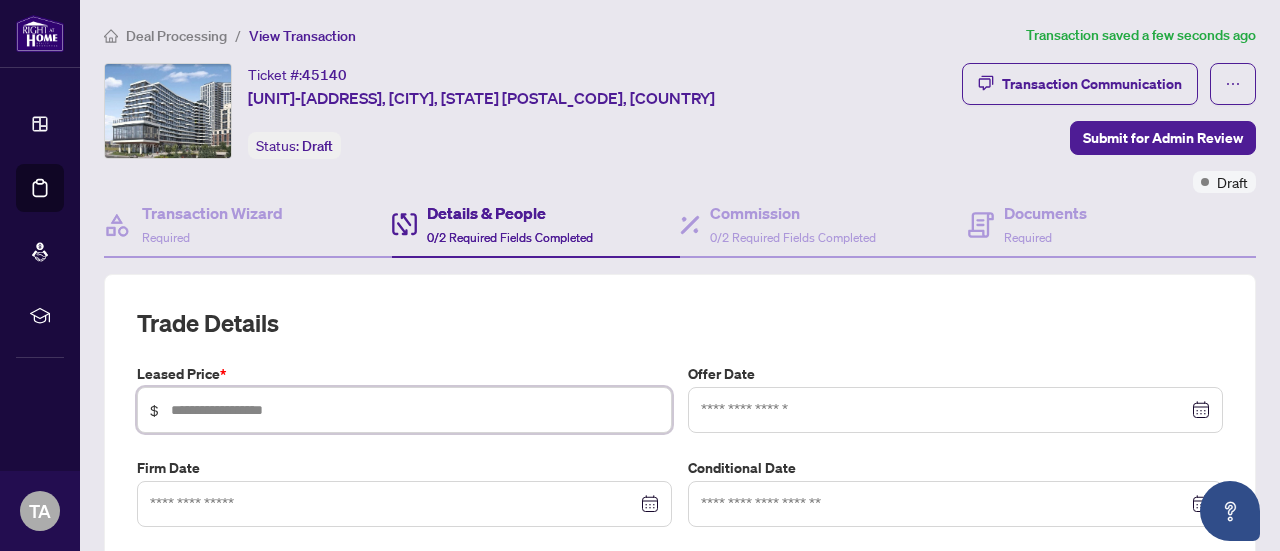 click at bounding box center (415, 410) 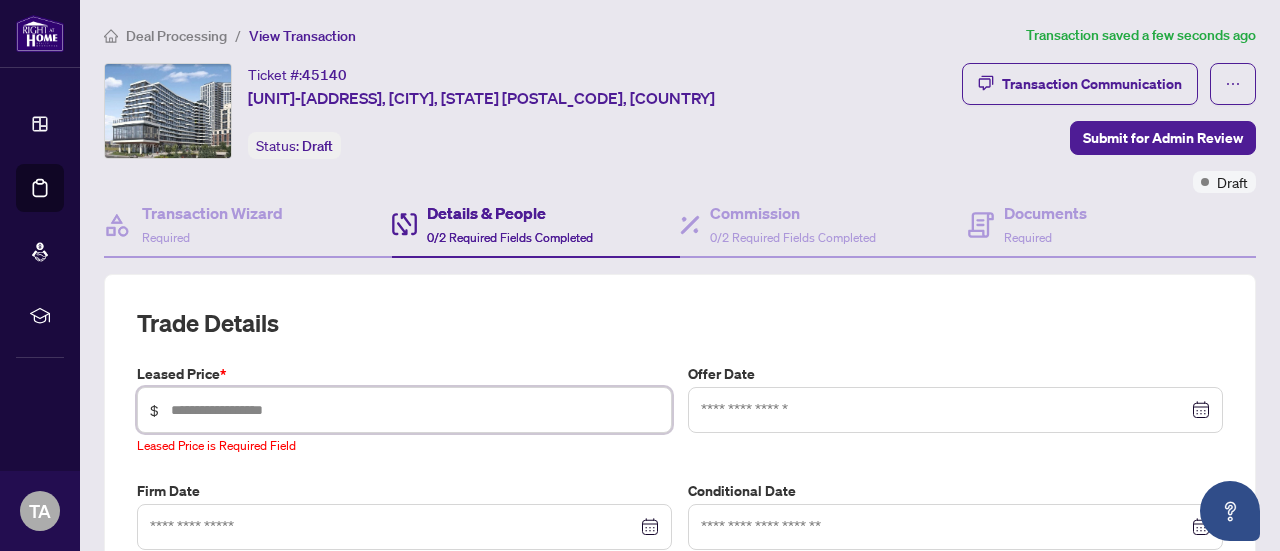 click at bounding box center (415, 410) 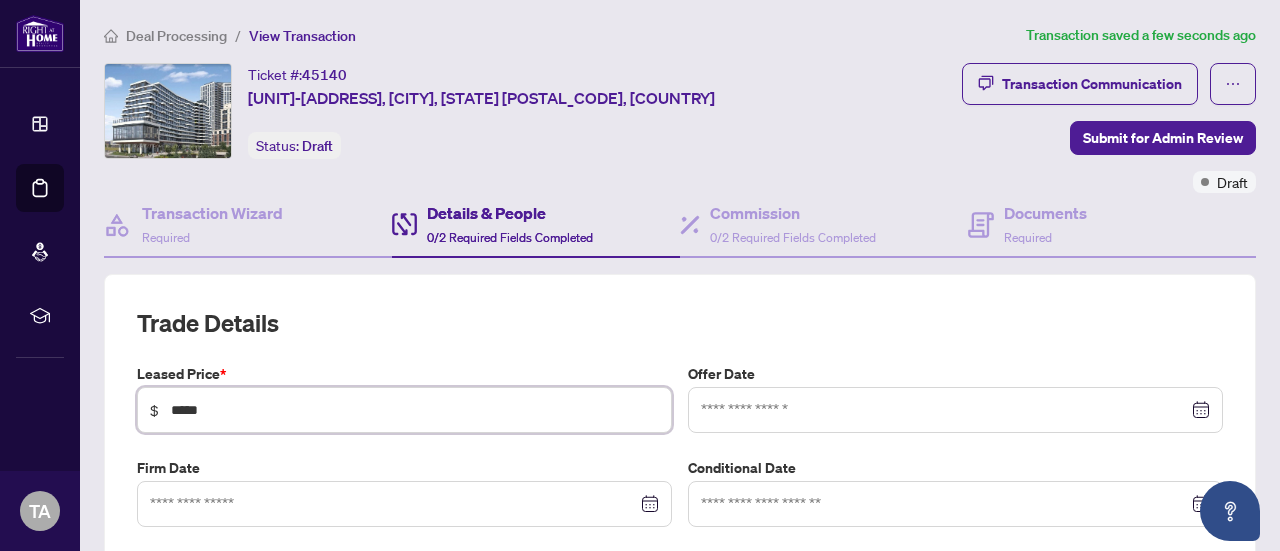 type on "*****" 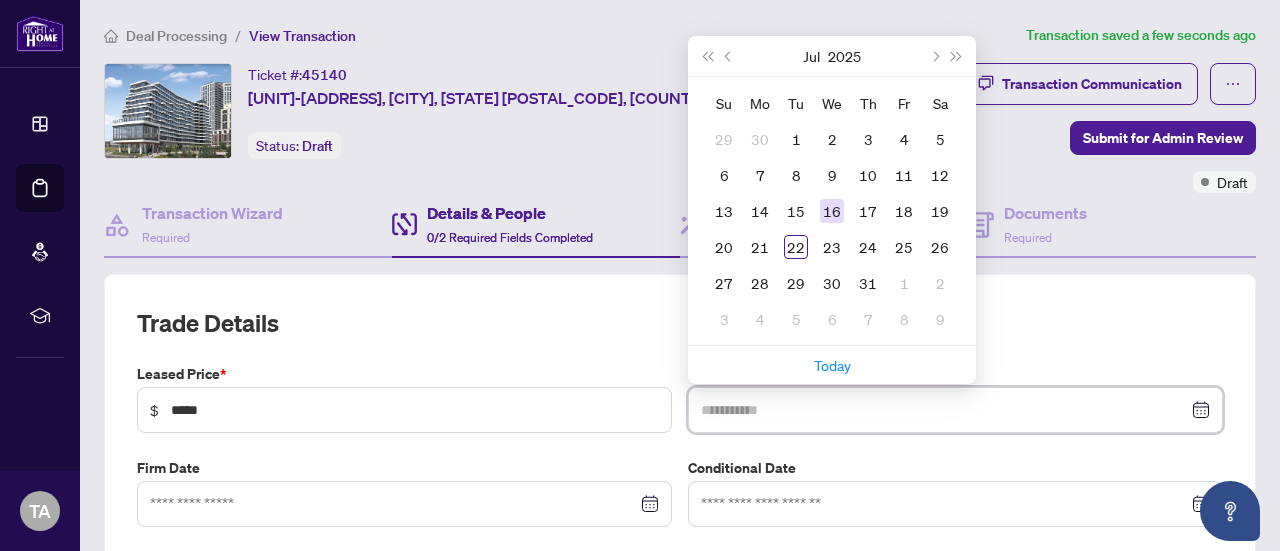 type on "**********" 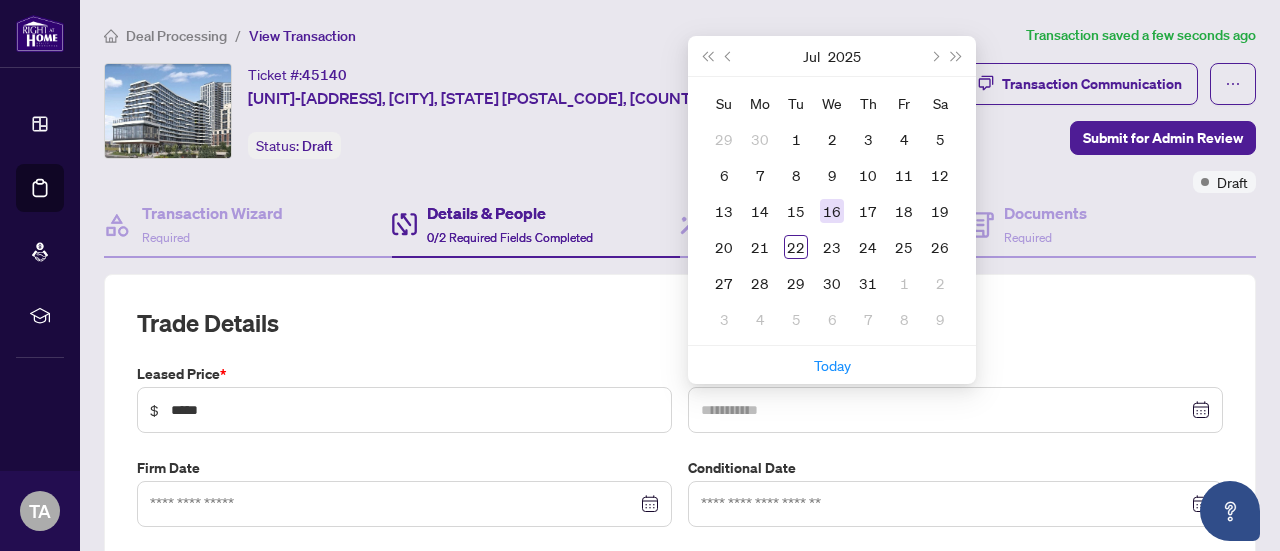 click on "16" at bounding box center [832, 211] 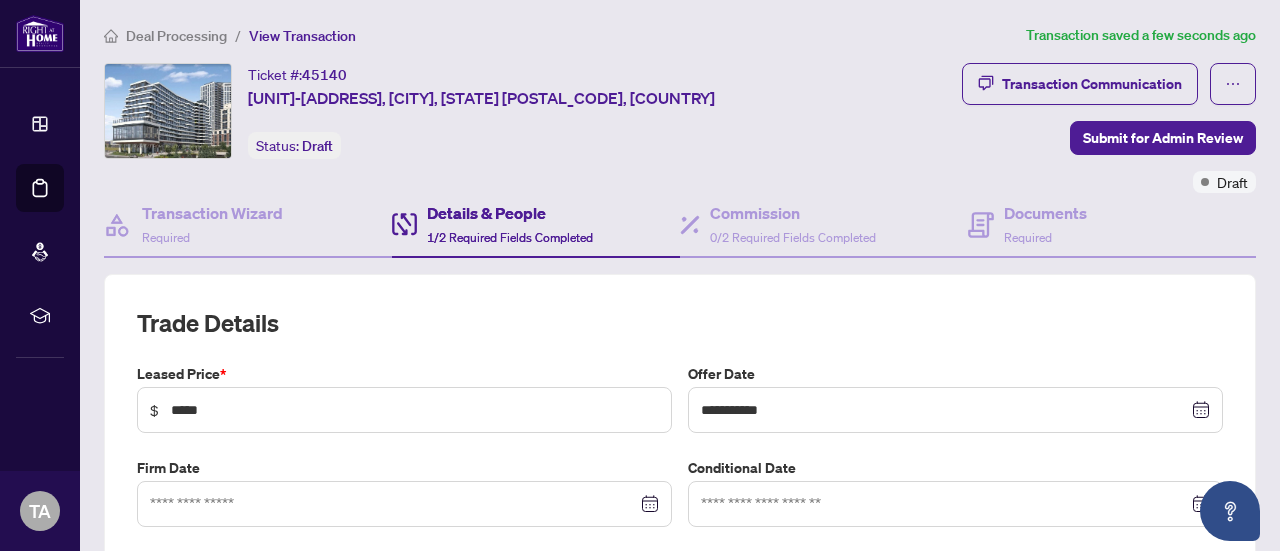 click at bounding box center [404, 504] 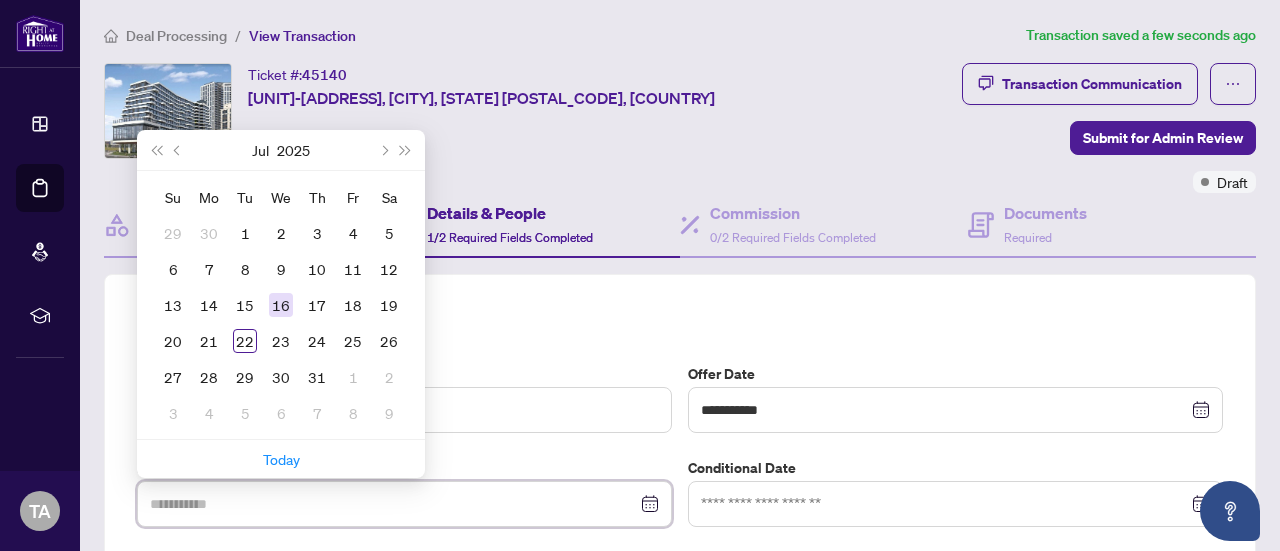 type on "**********" 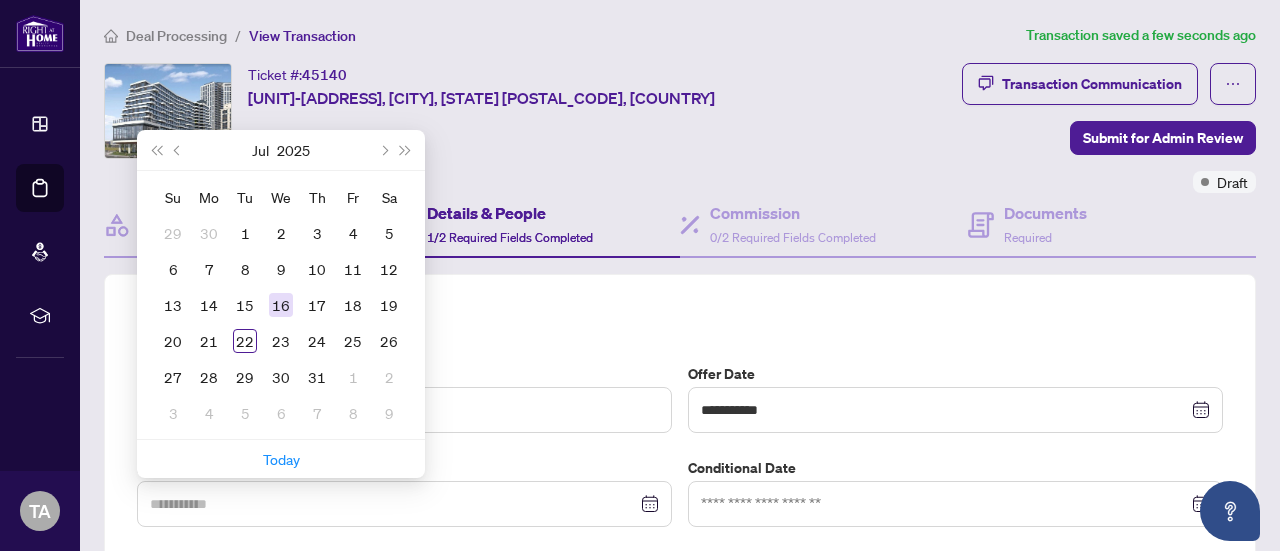 click on "16" at bounding box center [281, 305] 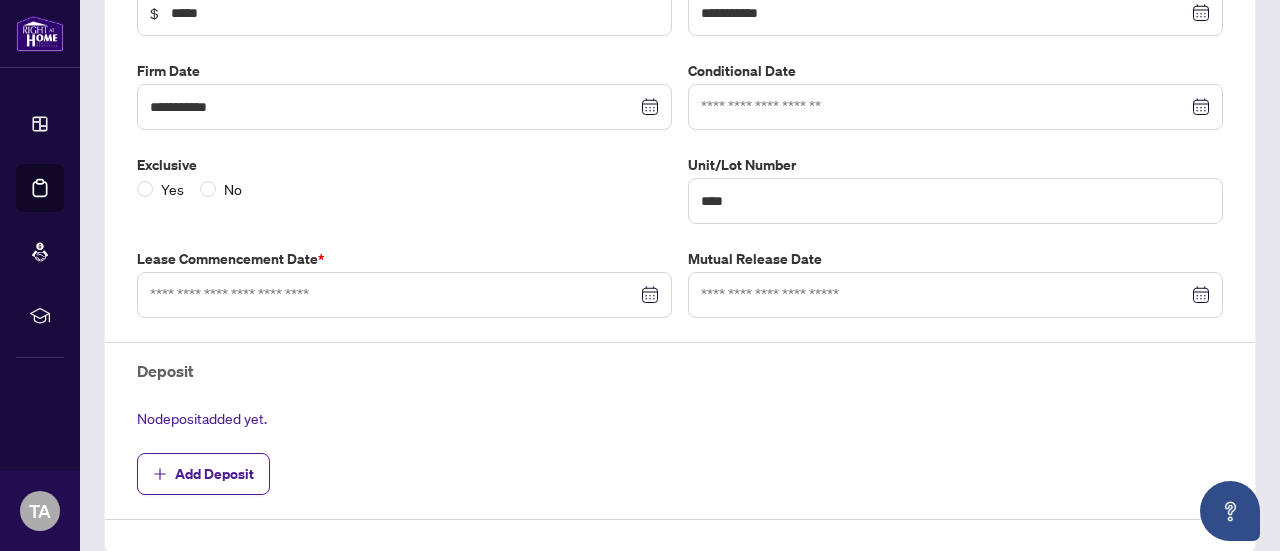 scroll, scrollTop: 414, scrollLeft: 0, axis: vertical 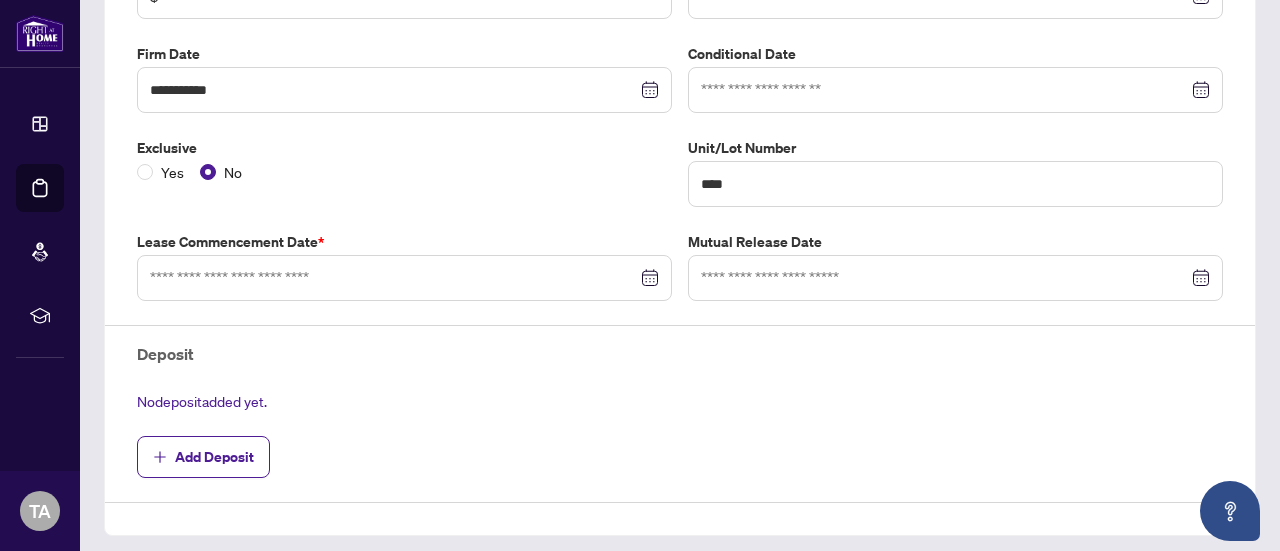 click at bounding box center (404, 278) 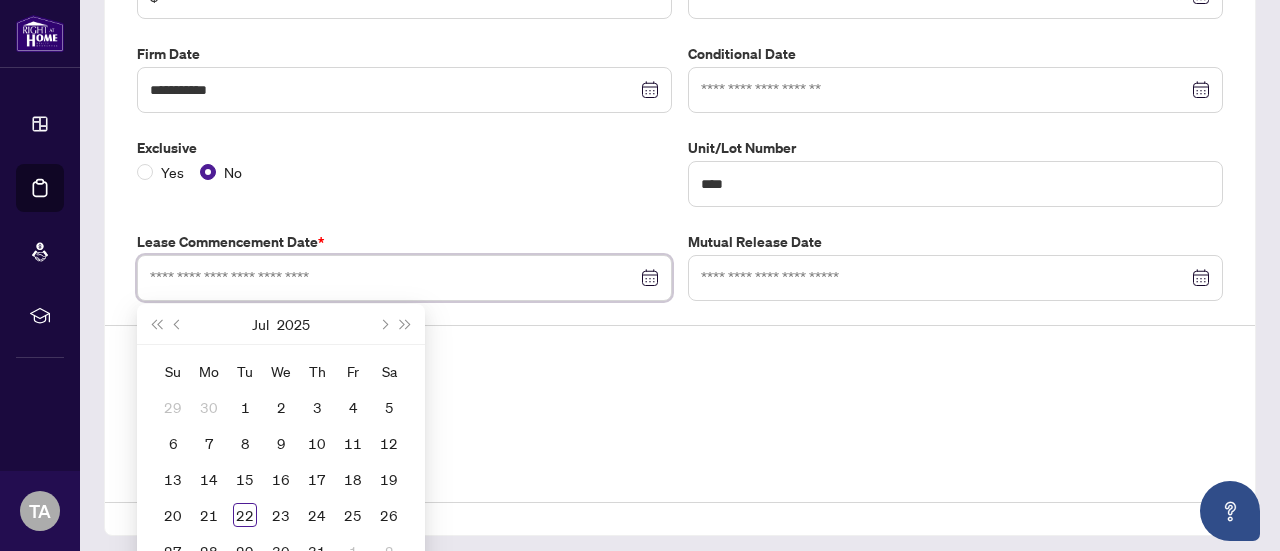 click at bounding box center [404, 278] 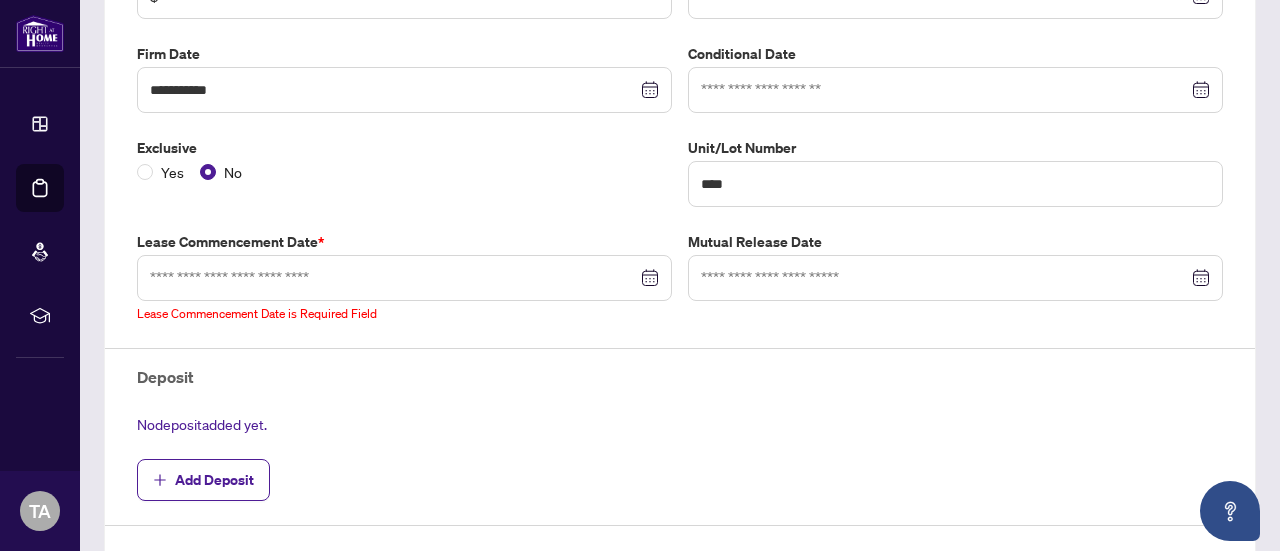 click on "Lease Commencement Date *" at bounding box center (404, 242) 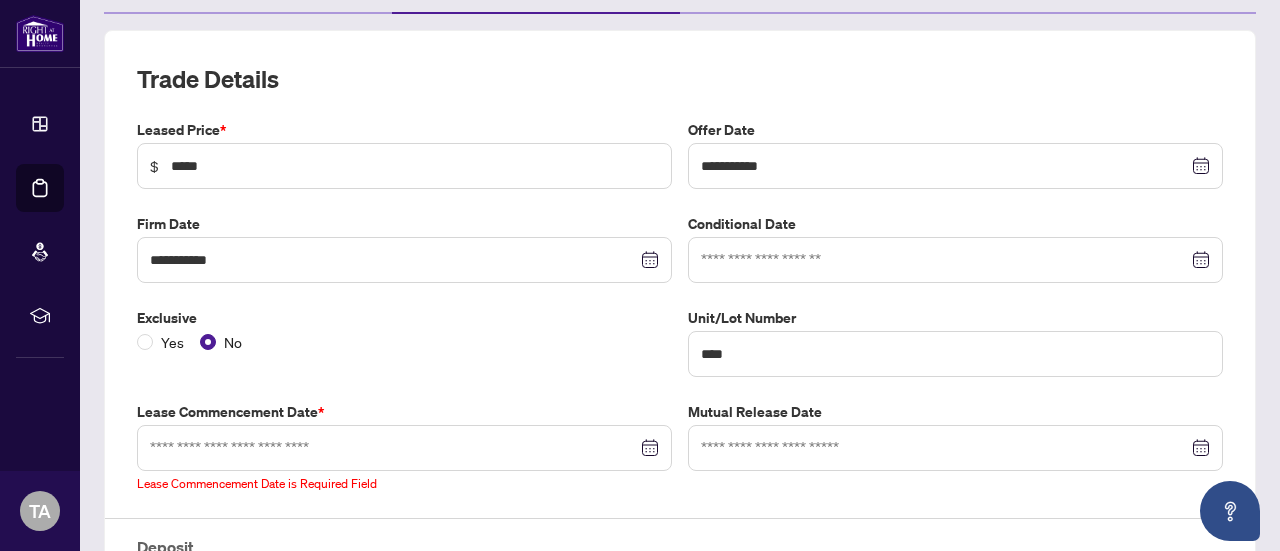scroll, scrollTop: 382, scrollLeft: 0, axis: vertical 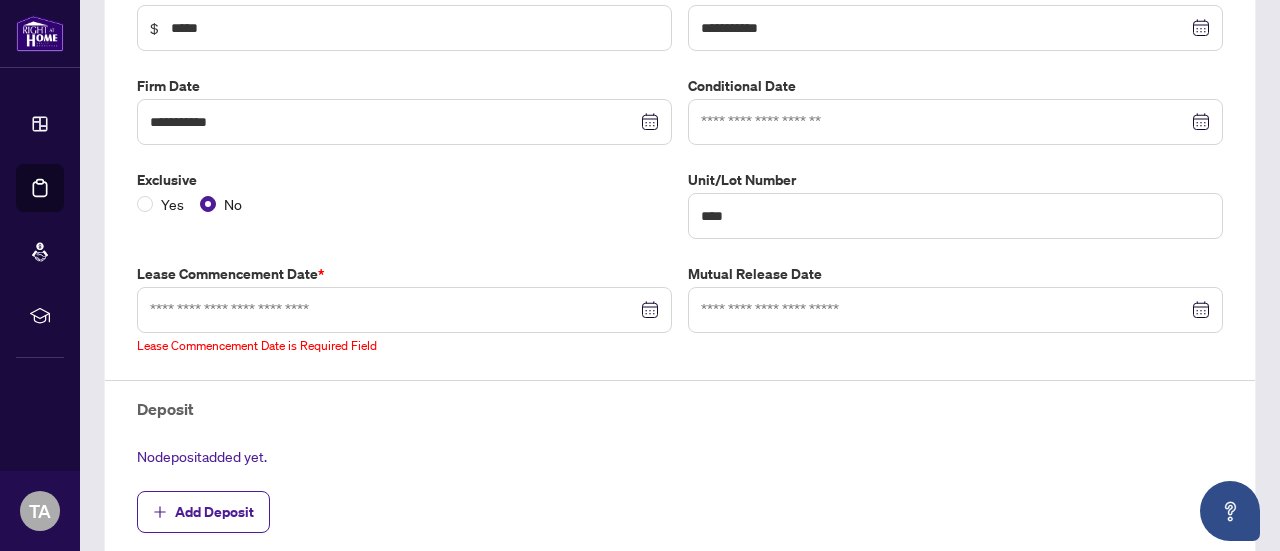 click at bounding box center [404, 310] 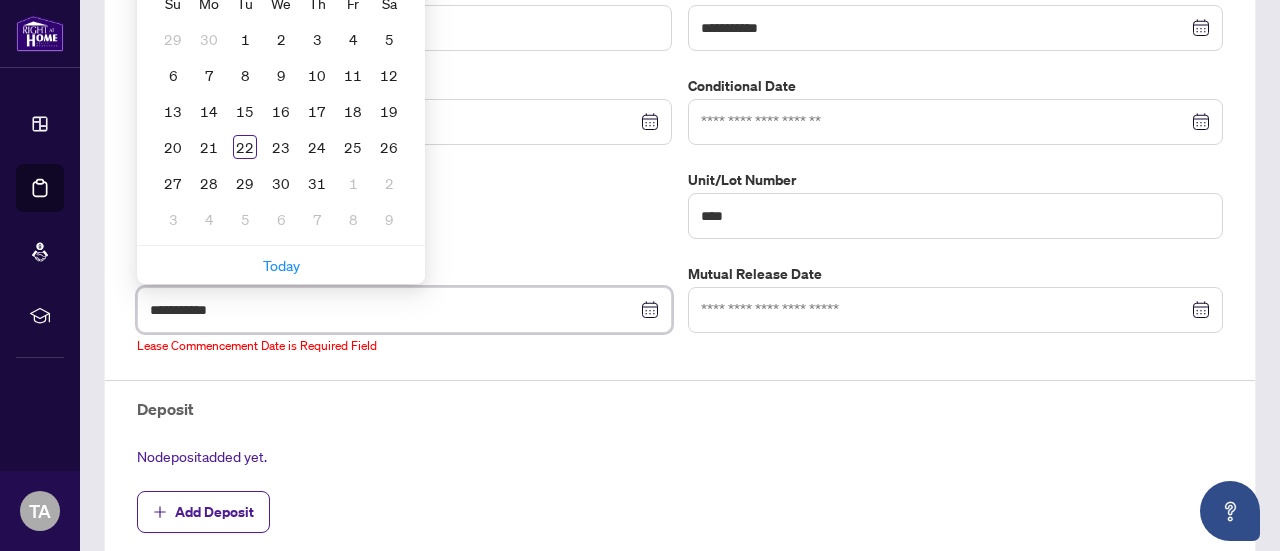 type on "**********" 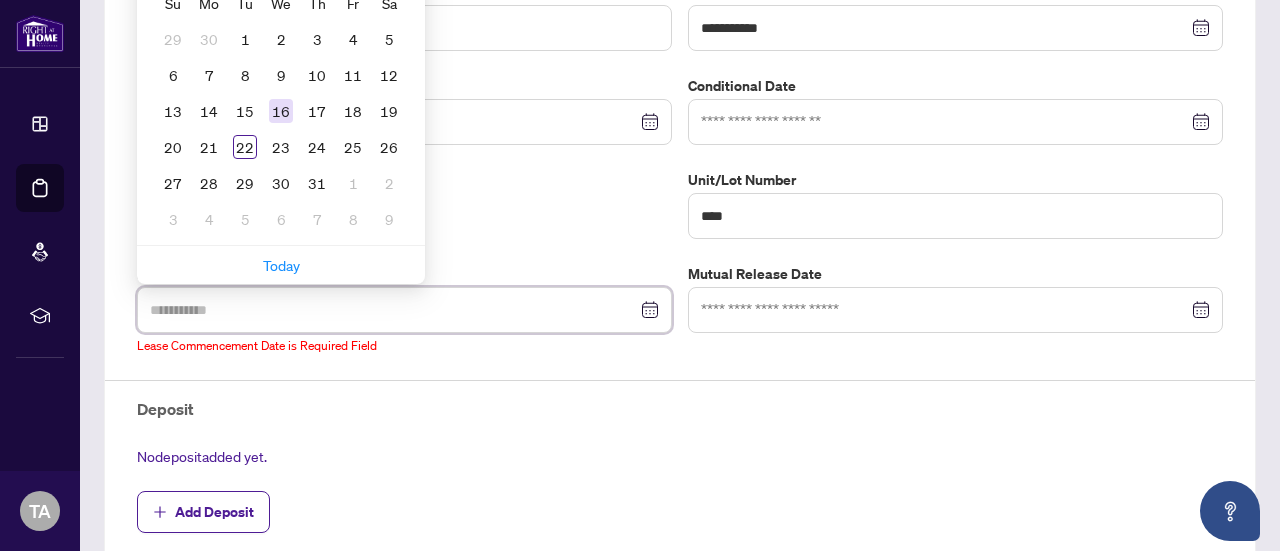 type on "**********" 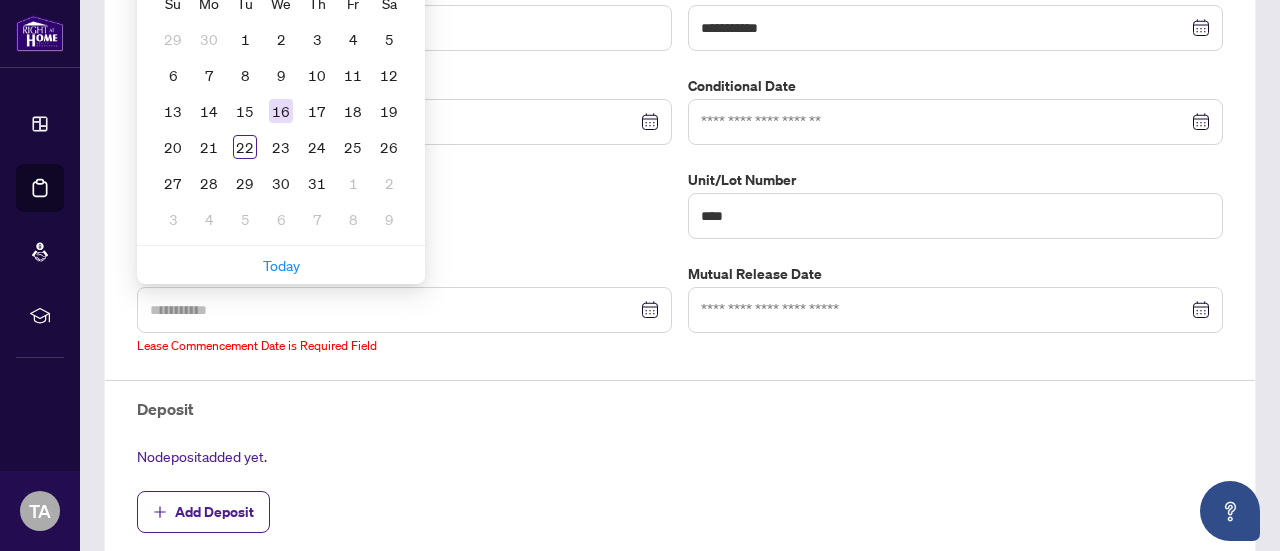 click on "16" at bounding box center [281, 111] 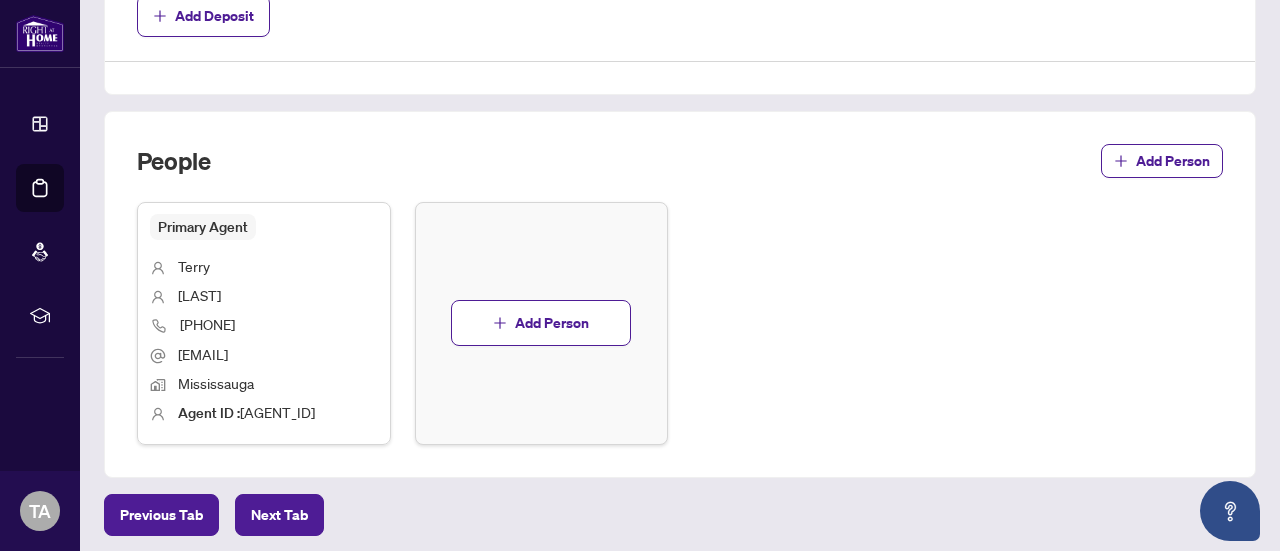 scroll, scrollTop: 886, scrollLeft: 0, axis: vertical 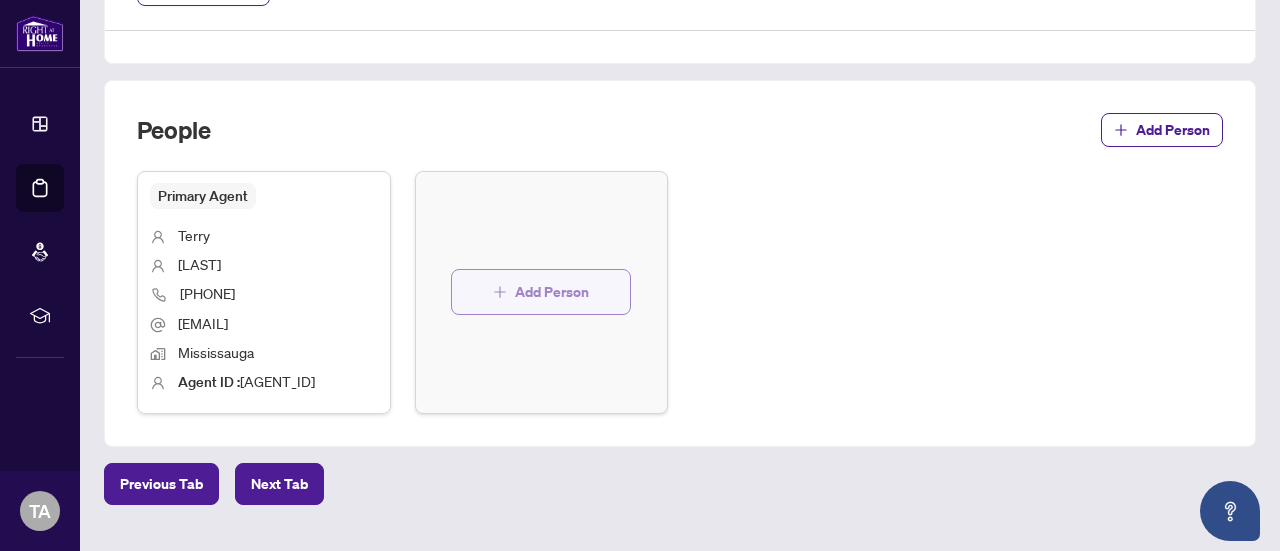 click on "Add Person" at bounding box center (552, 292) 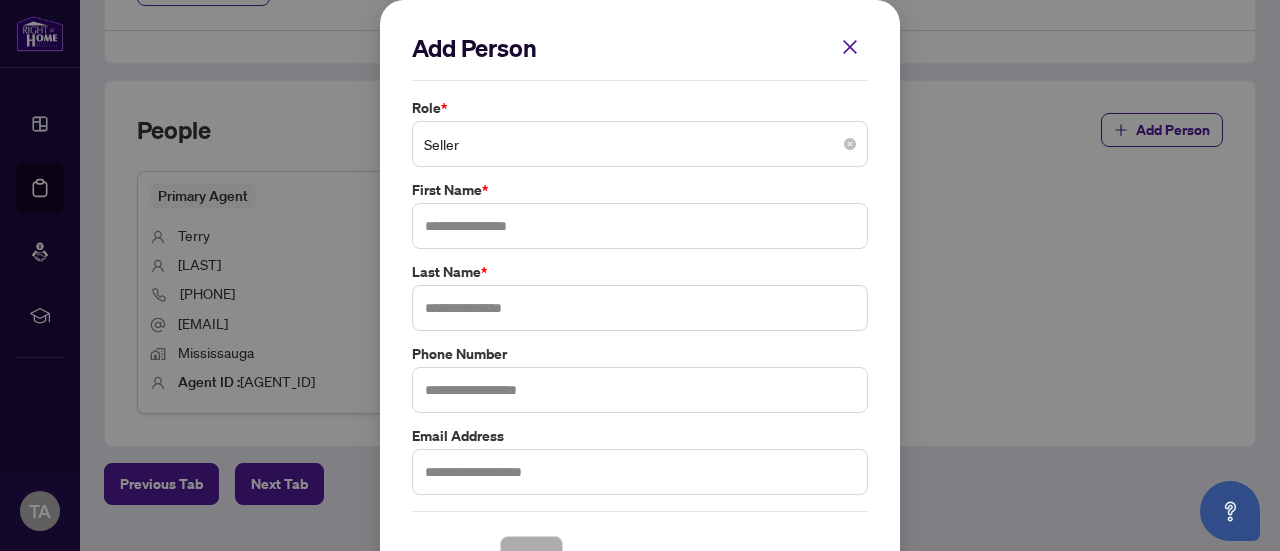 click on "Seller" at bounding box center [640, 144] 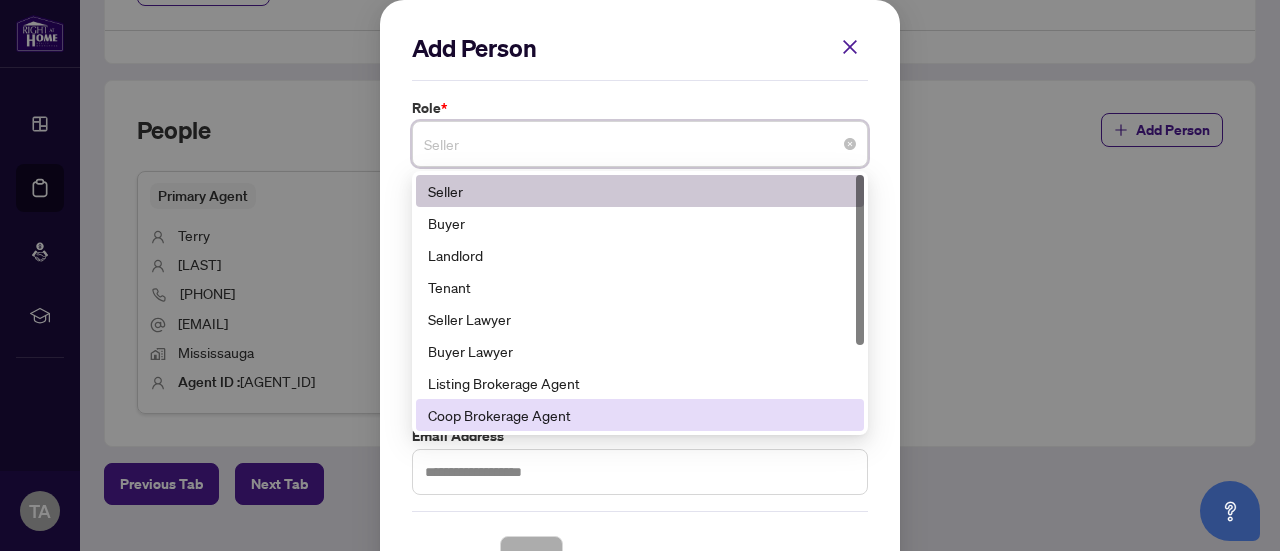 click on "Coop Brokerage Agent" at bounding box center (640, 415) 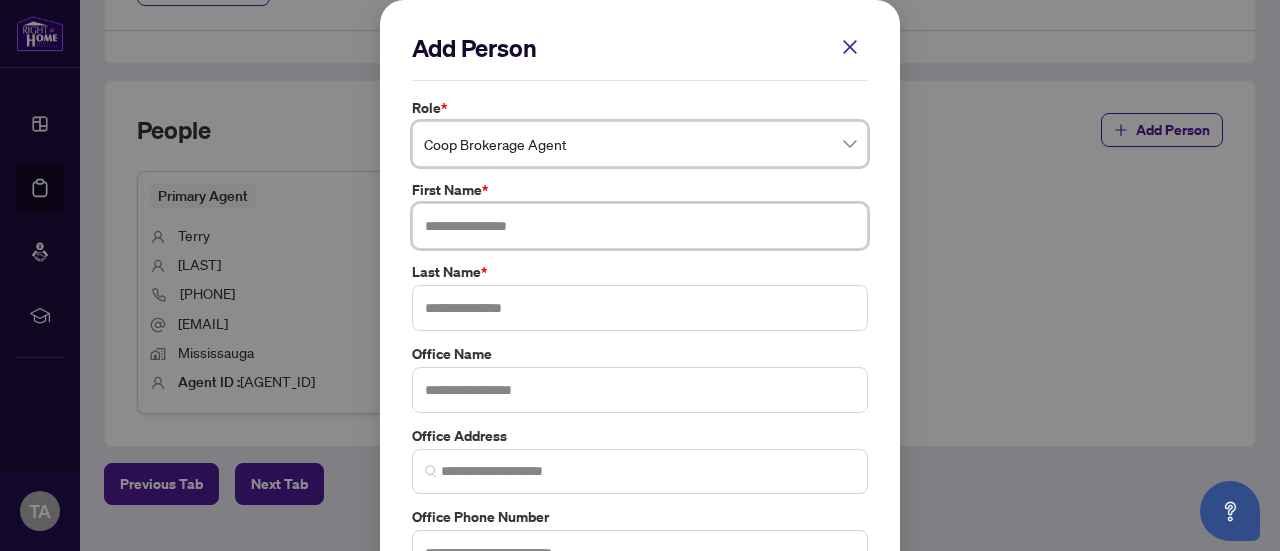 click at bounding box center (640, 226) 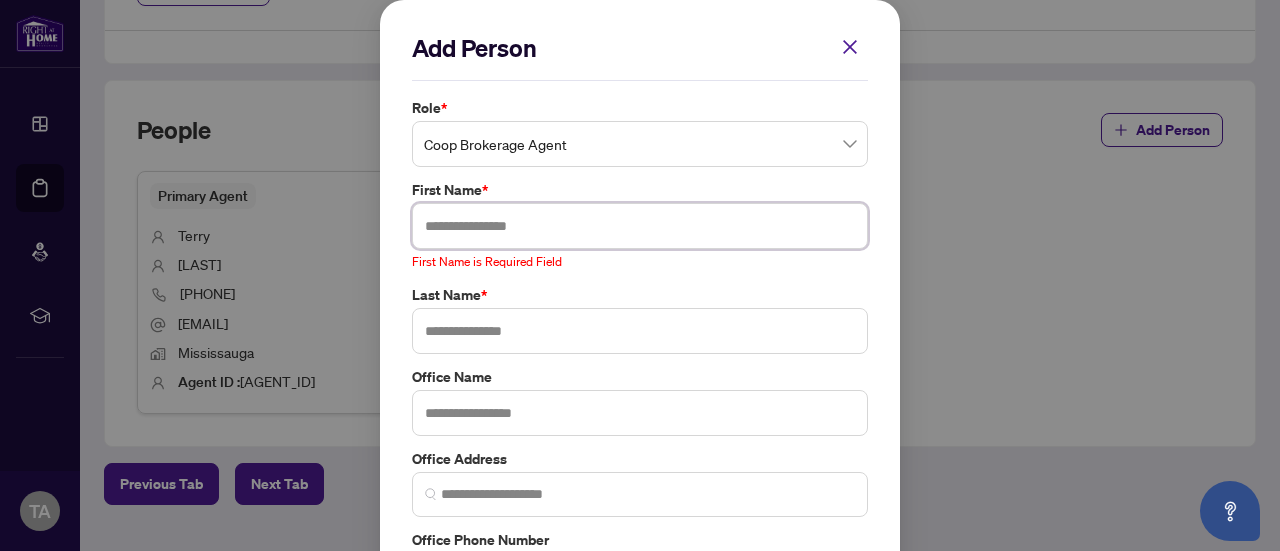 paste on "**********" 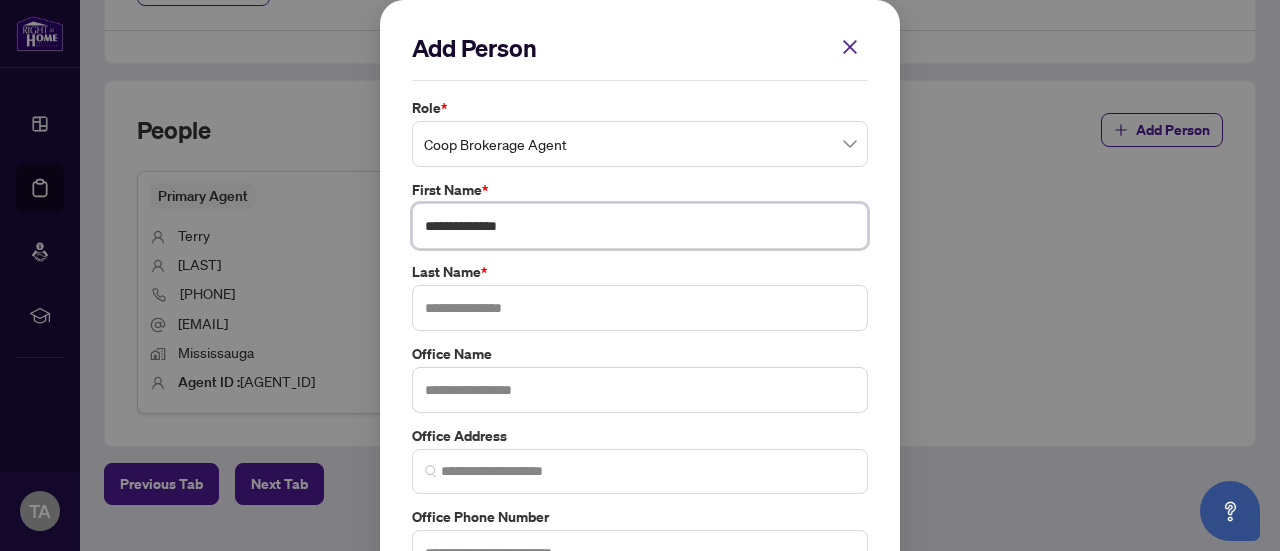 drag, startPoint x: 536, startPoint y: 221, endPoint x: 464, endPoint y: 227, distance: 72.249565 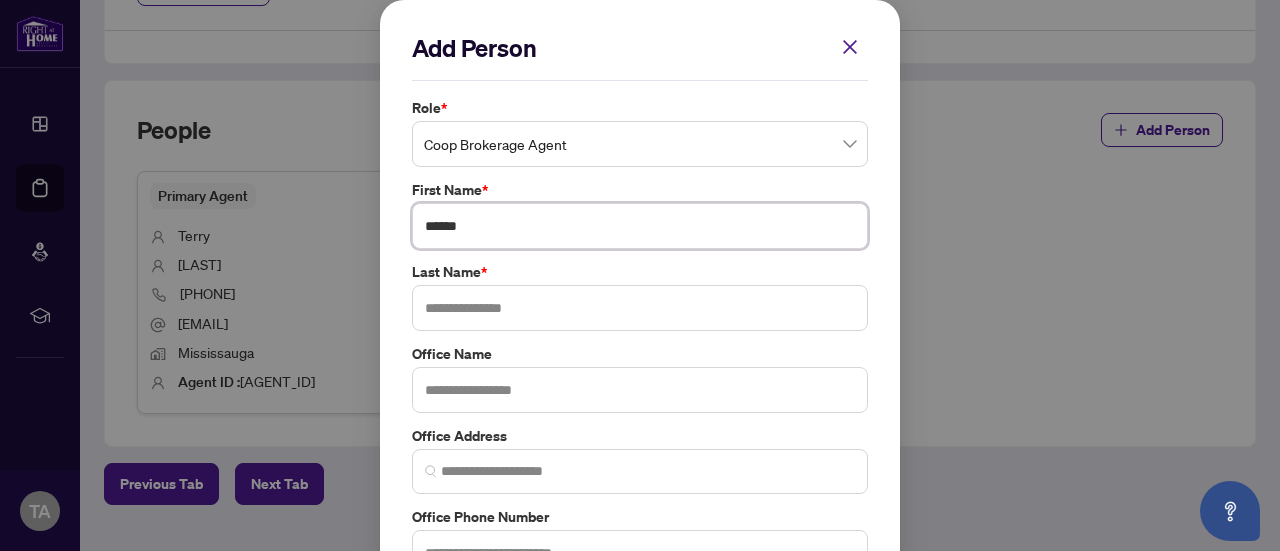type on "*****" 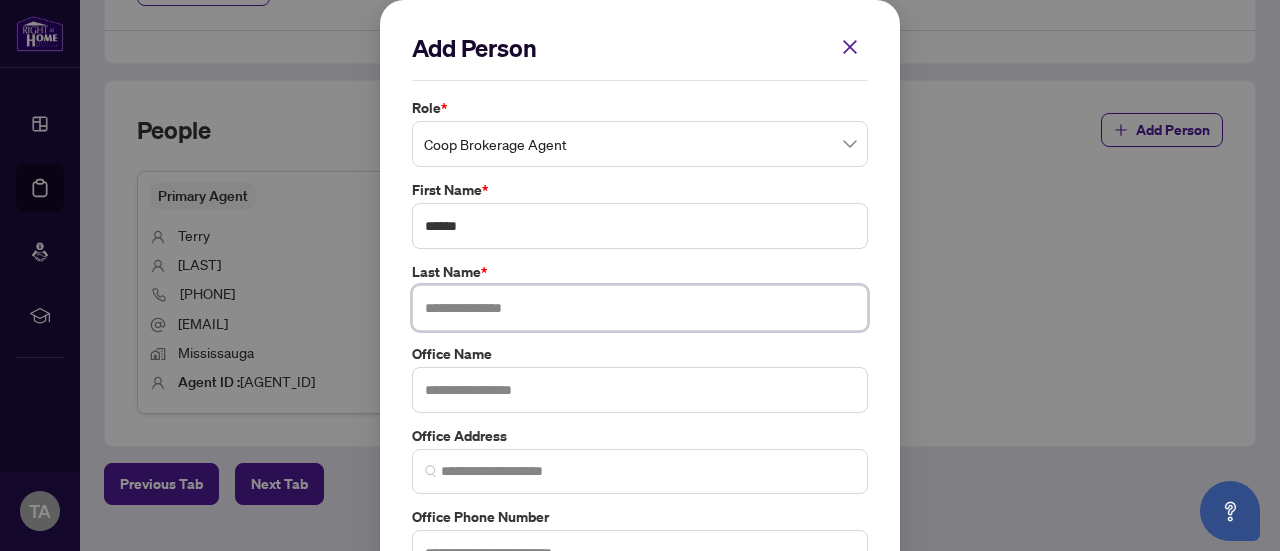 click at bounding box center [640, 308] 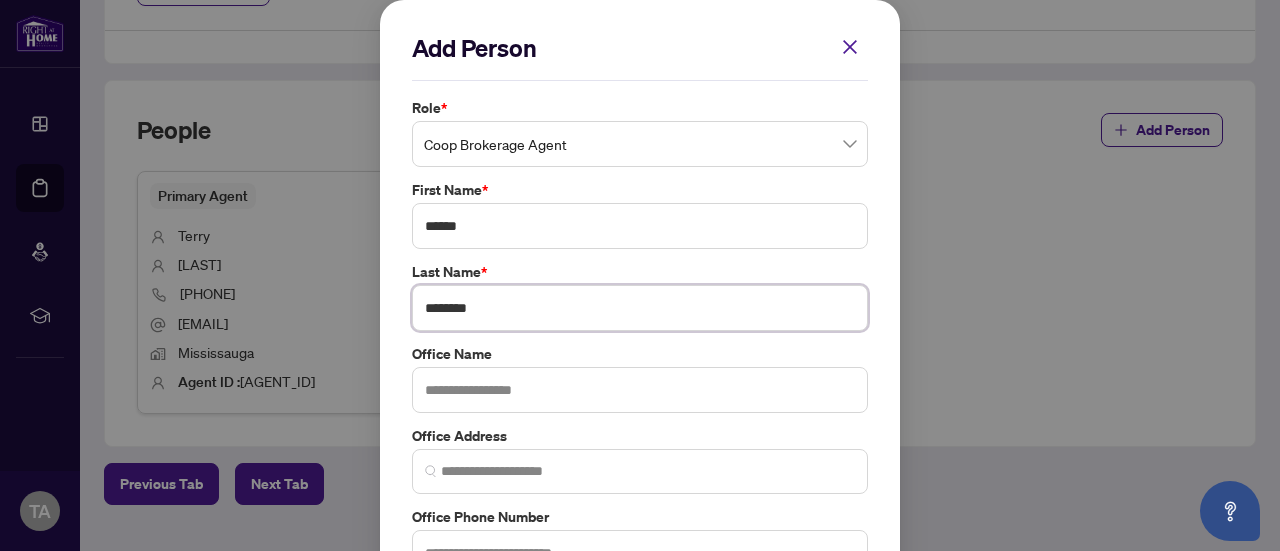 type on "********" 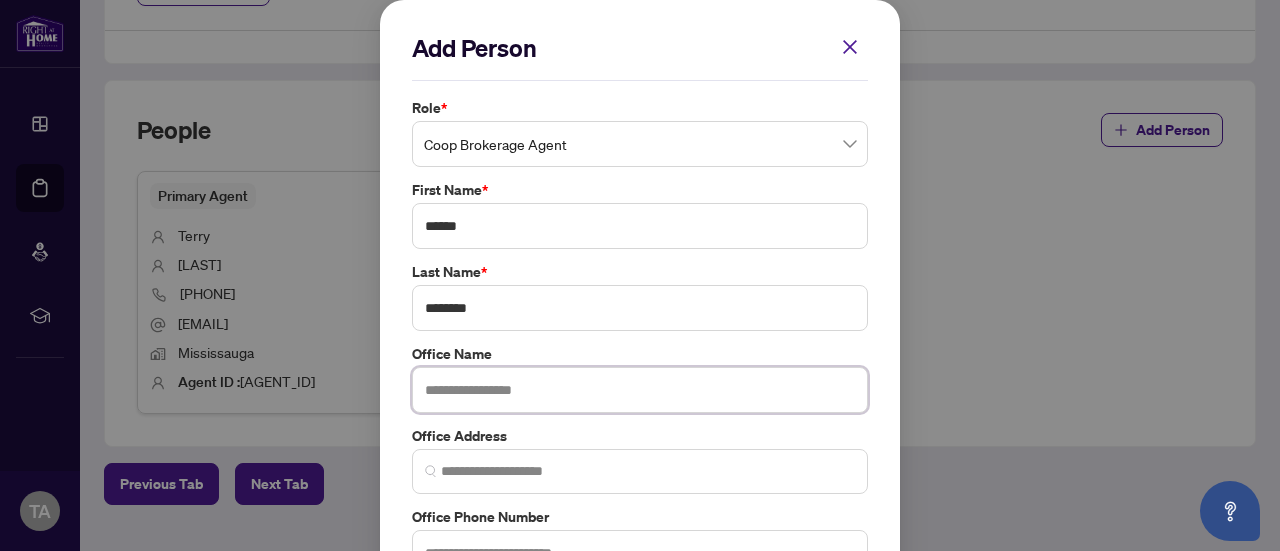 click at bounding box center [640, 390] 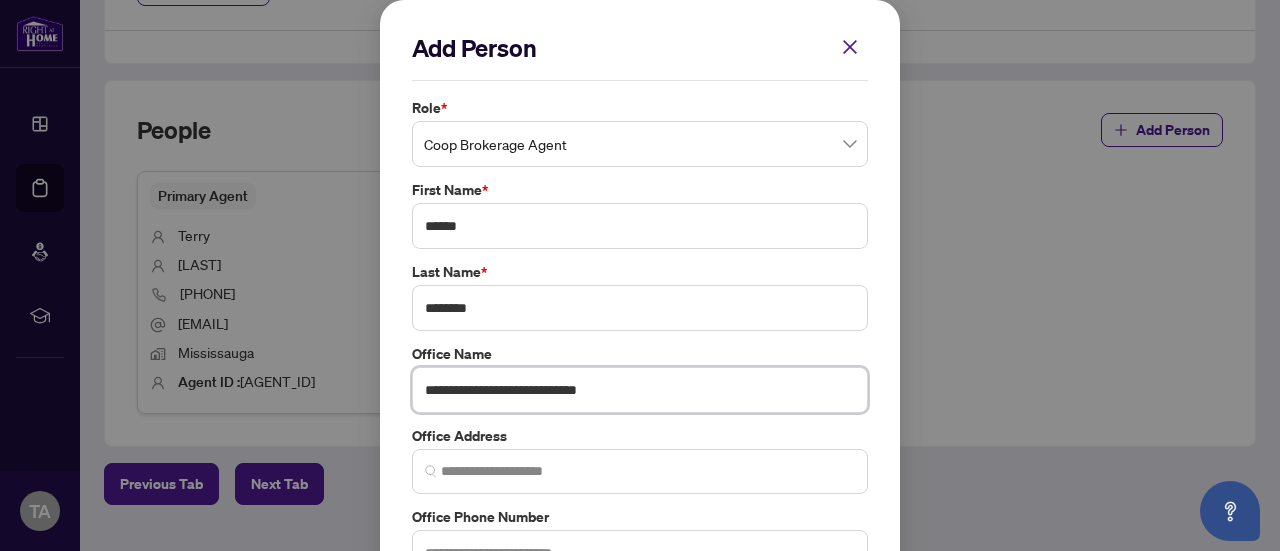 type on "**********" 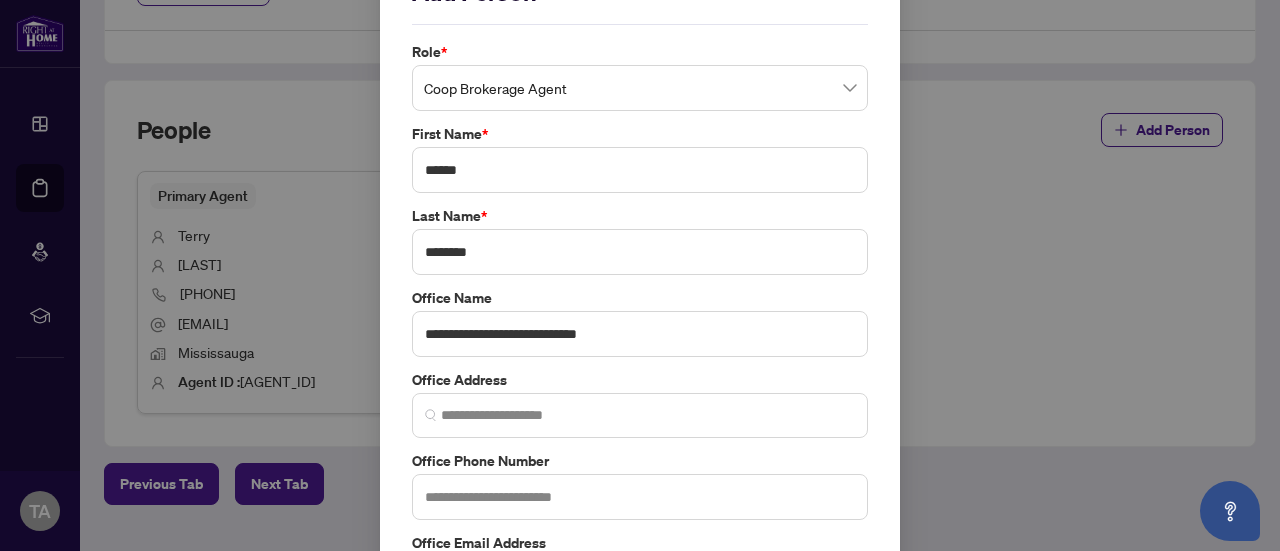 scroll, scrollTop: 73, scrollLeft: 0, axis: vertical 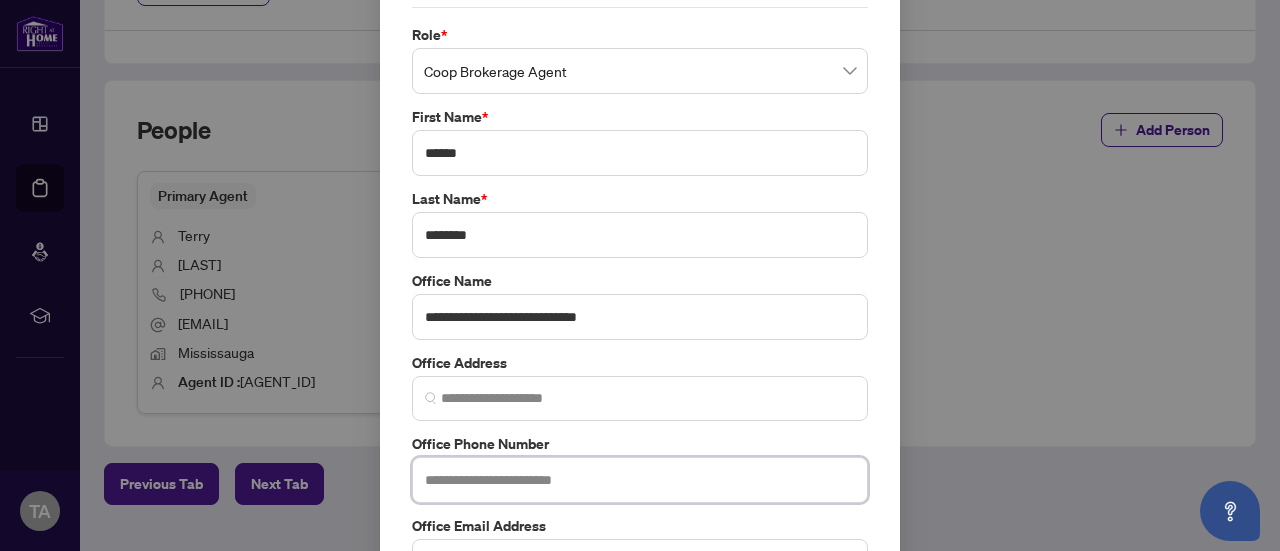 click at bounding box center (640, 480) 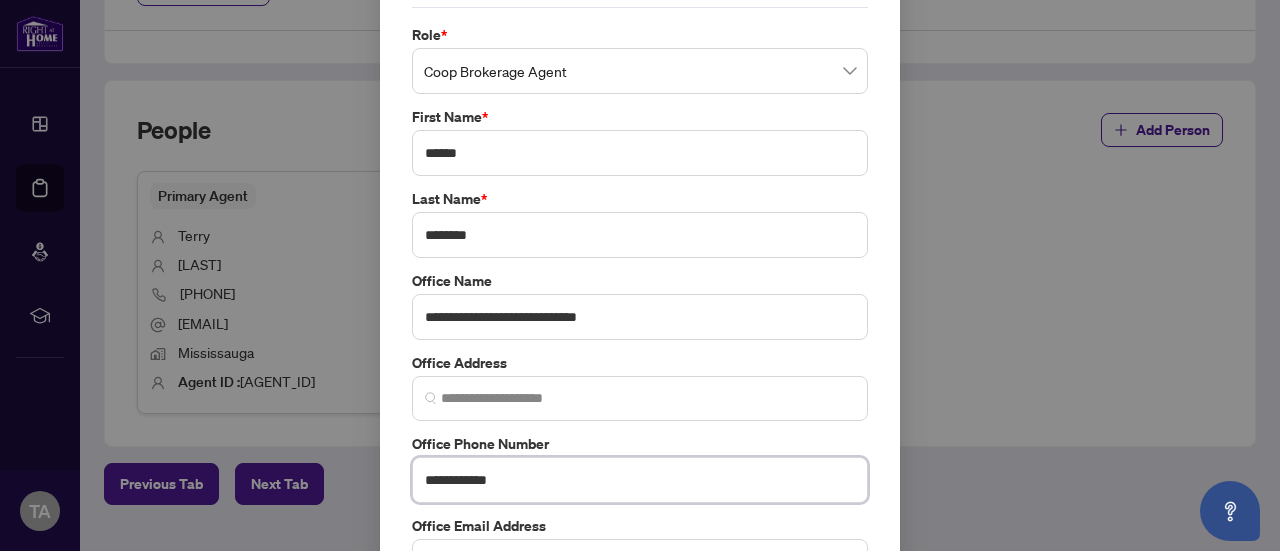 type on "**********" 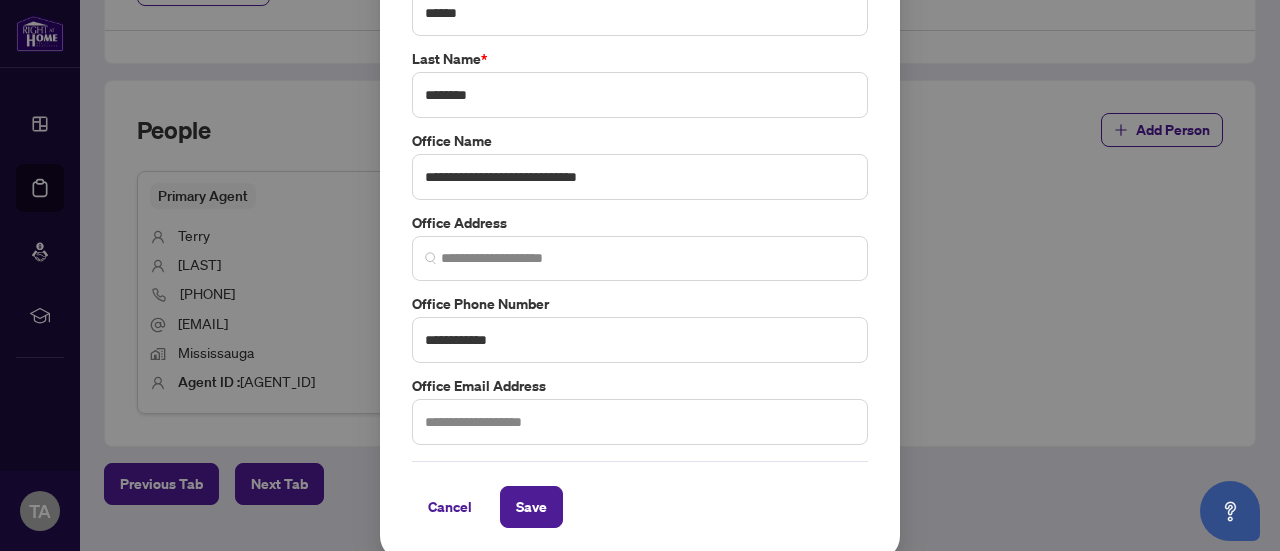 scroll, scrollTop: 216, scrollLeft: 0, axis: vertical 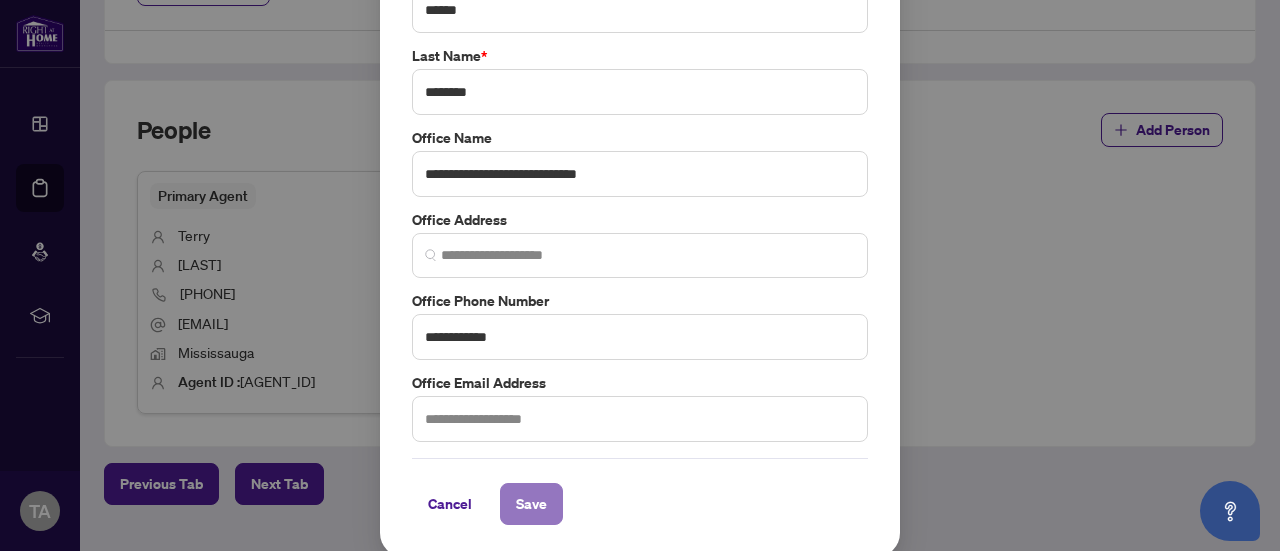 click on "Save" at bounding box center [531, 504] 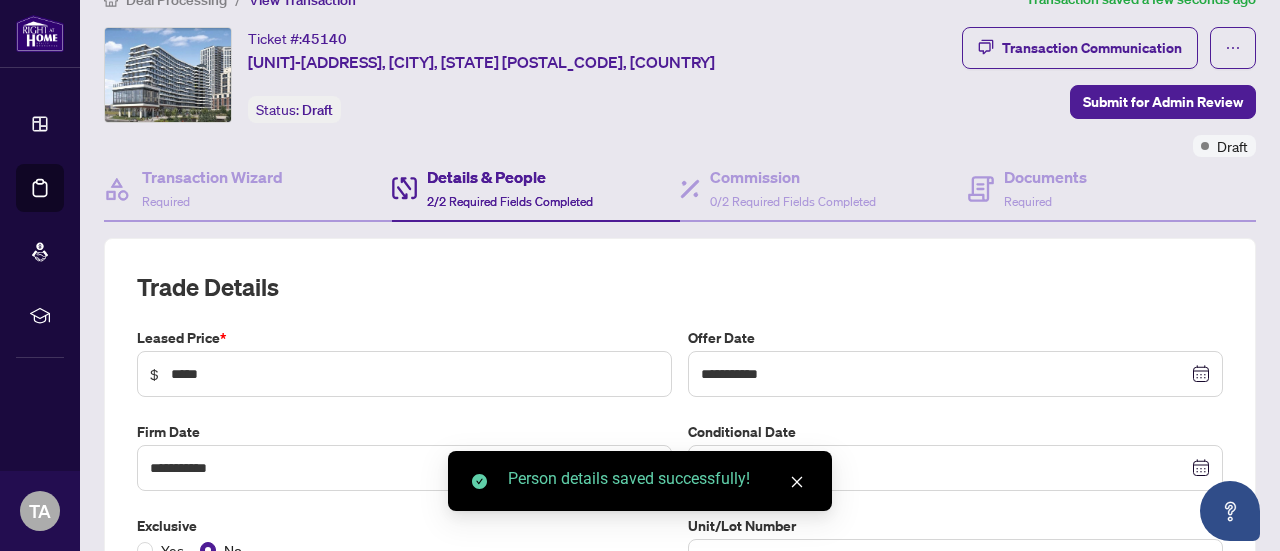 scroll, scrollTop: 0, scrollLeft: 0, axis: both 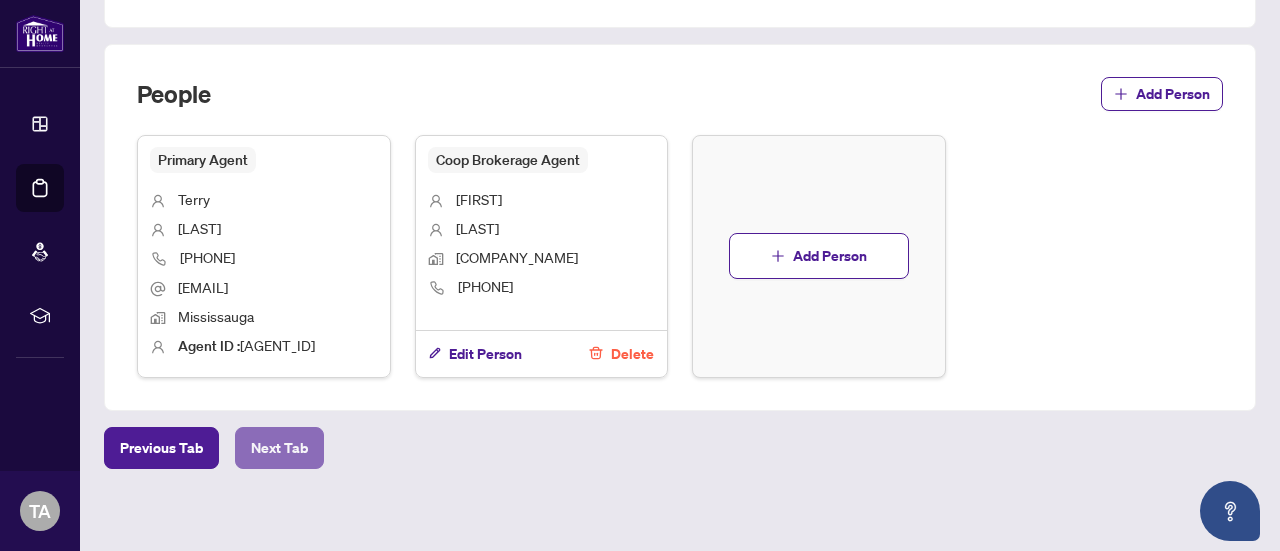 click on "Next Tab" at bounding box center [279, 448] 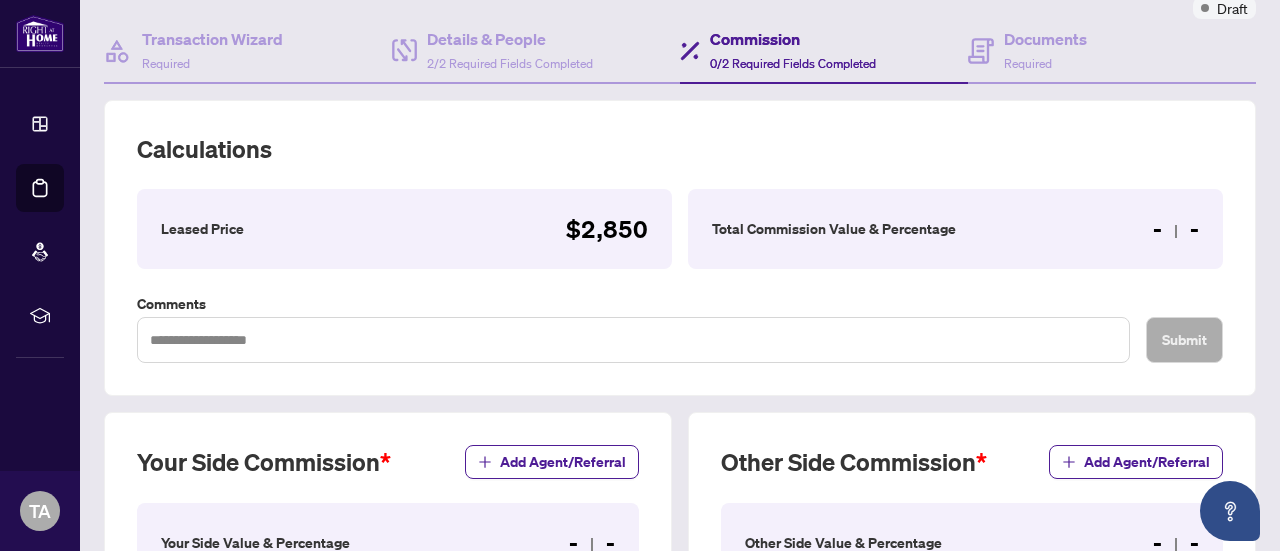 scroll, scrollTop: 633, scrollLeft: 0, axis: vertical 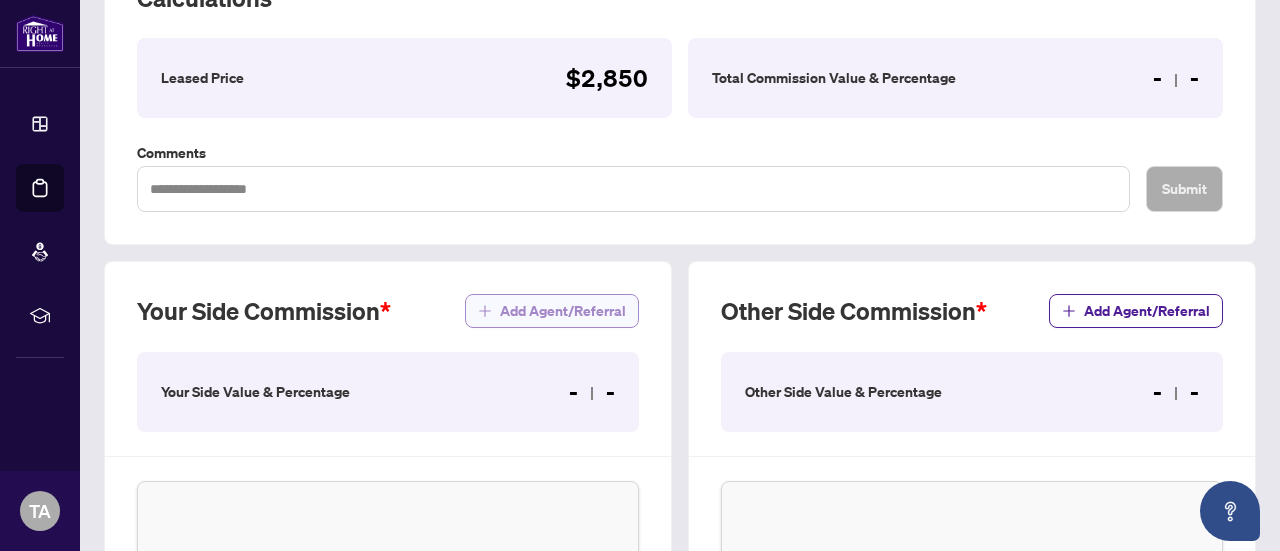 click on "Add Agent/Referral" at bounding box center (563, 311) 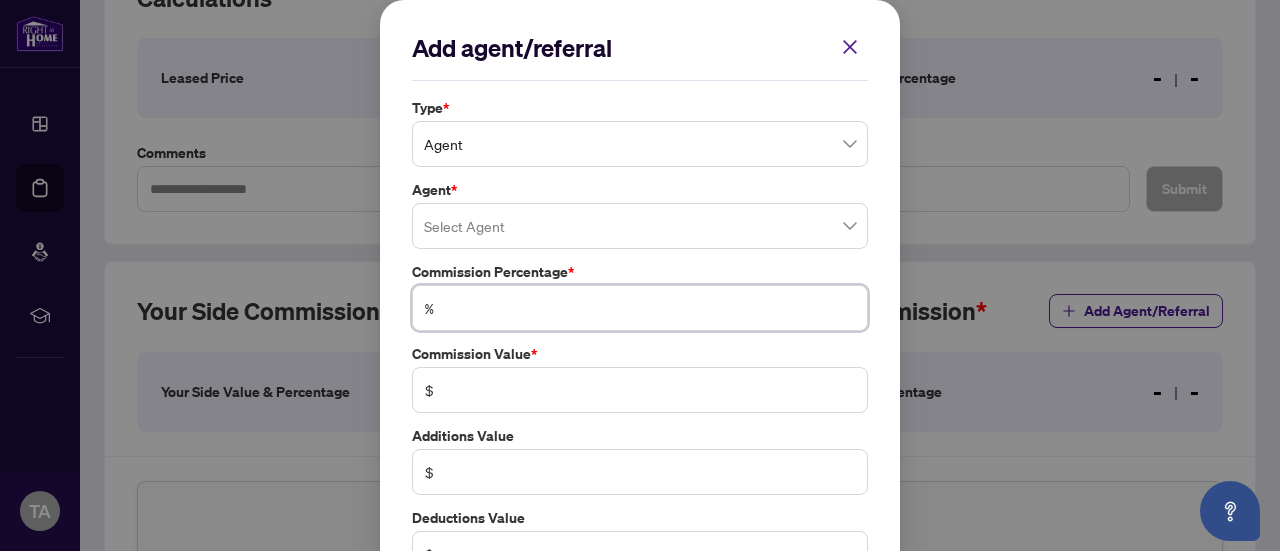 click at bounding box center [650, 308] 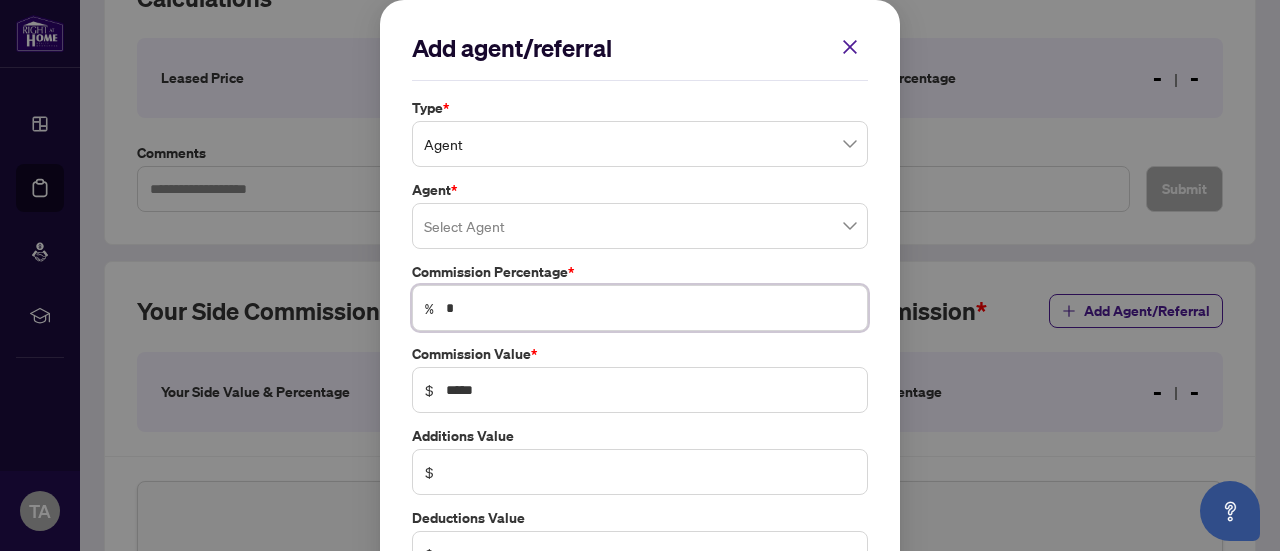 type on "**" 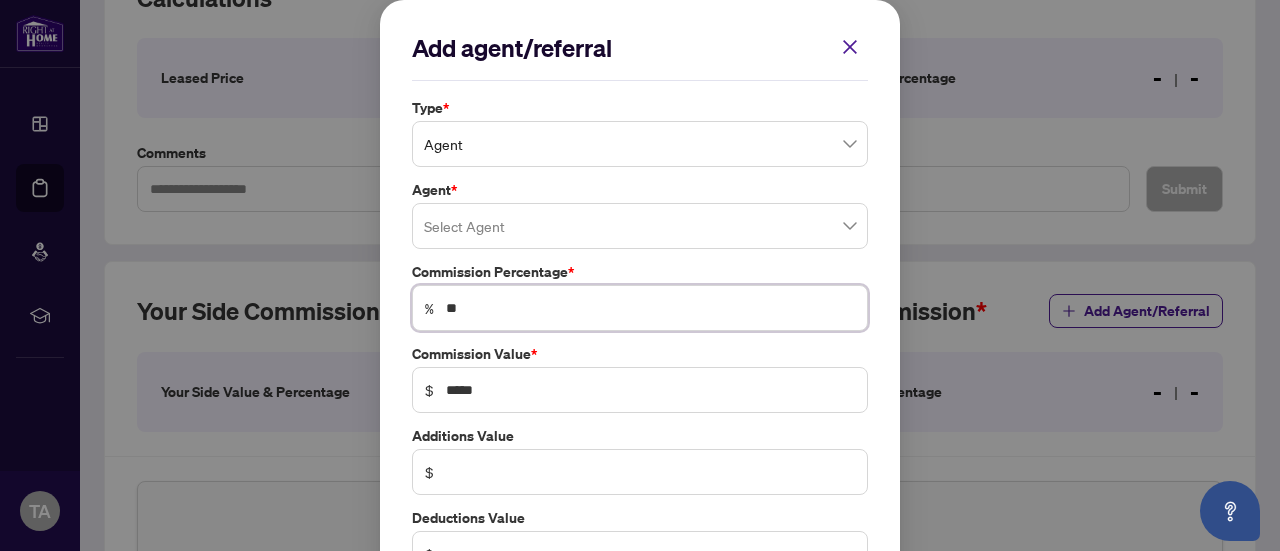 type on "**" 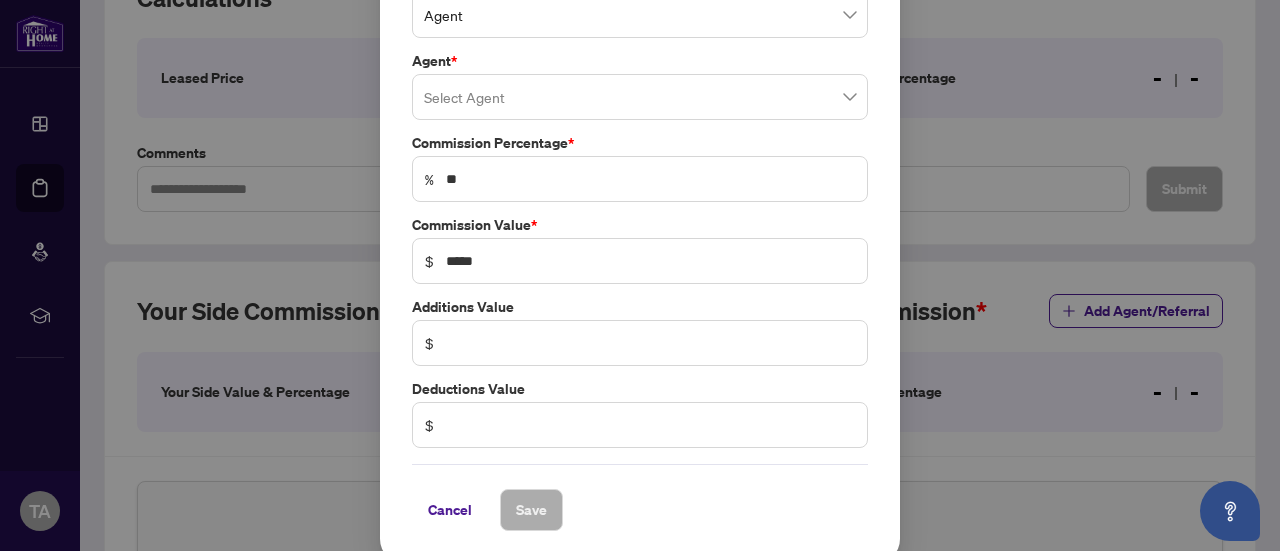 scroll, scrollTop: 136, scrollLeft: 0, axis: vertical 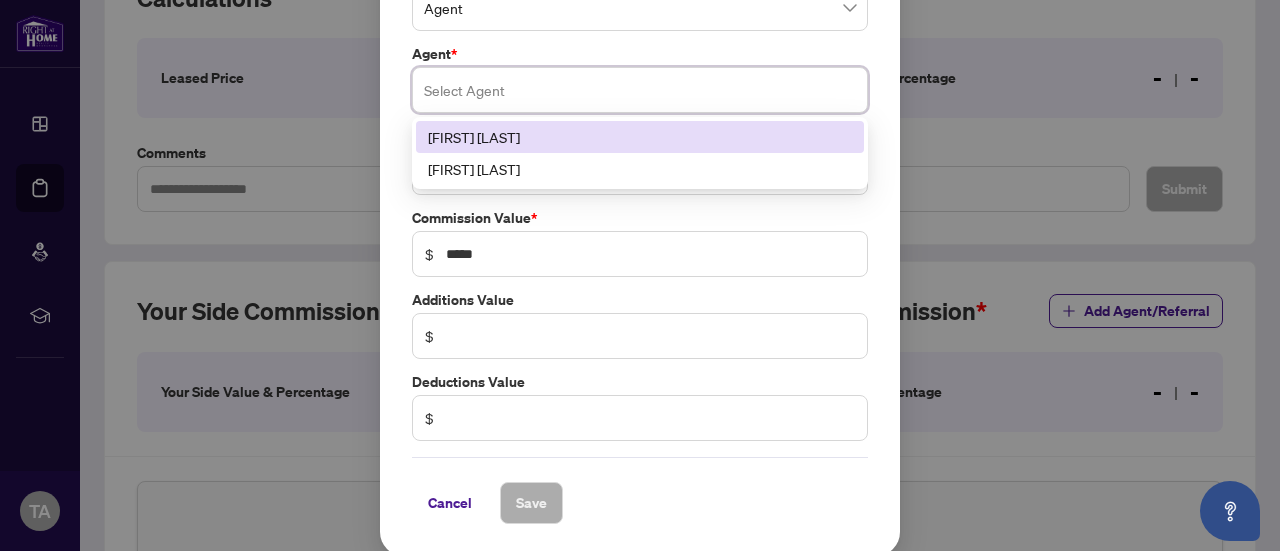 click at bounding box center [640, 90] 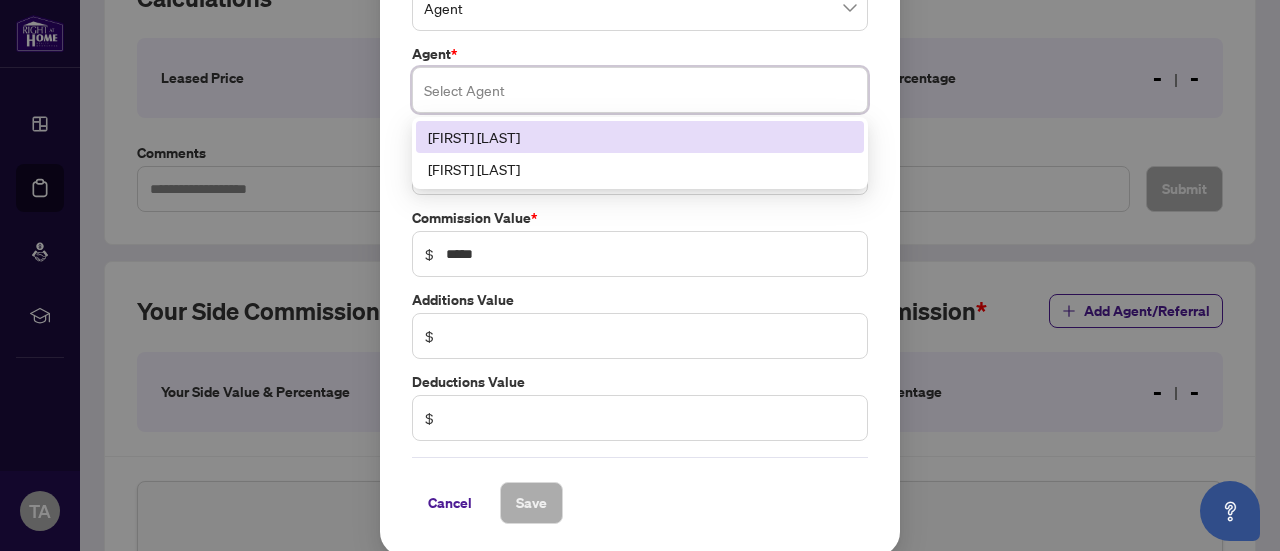 click on "[FIRST] [LAST]" at bounding box center (640, 137) 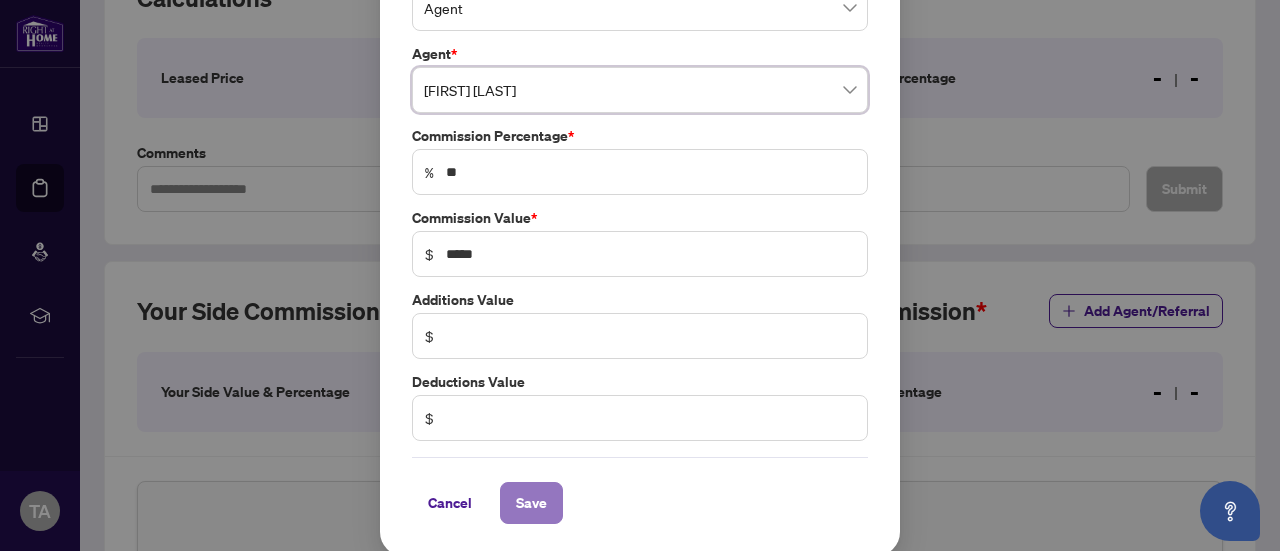 click on "Save" at bounding box center [531, 503] 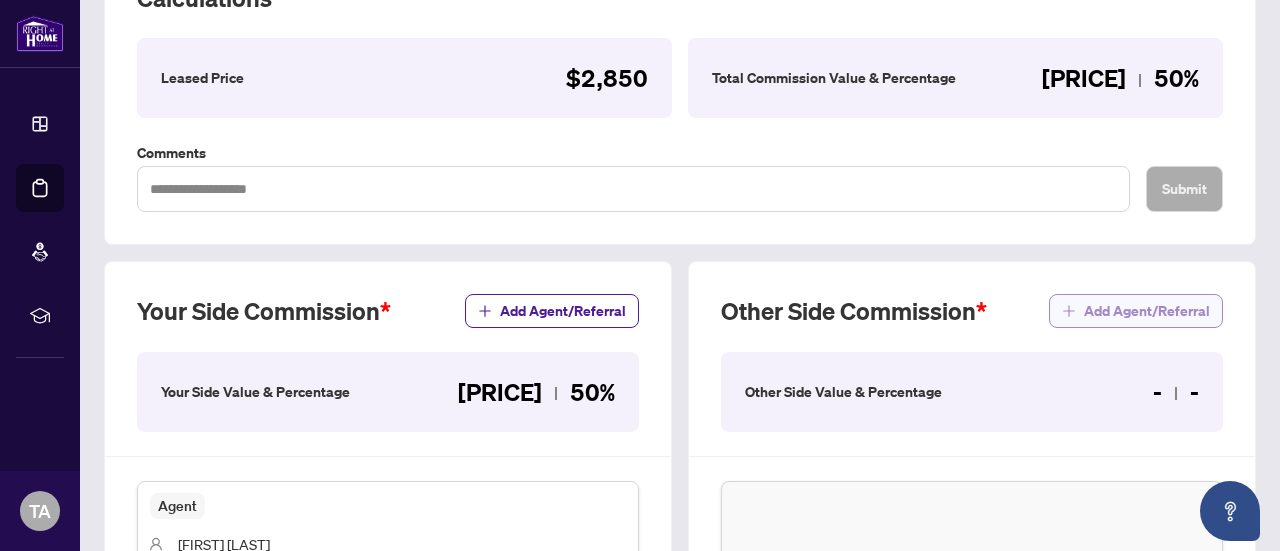 click on "Add Agent/Referral" at bounding box center [1147, 311] 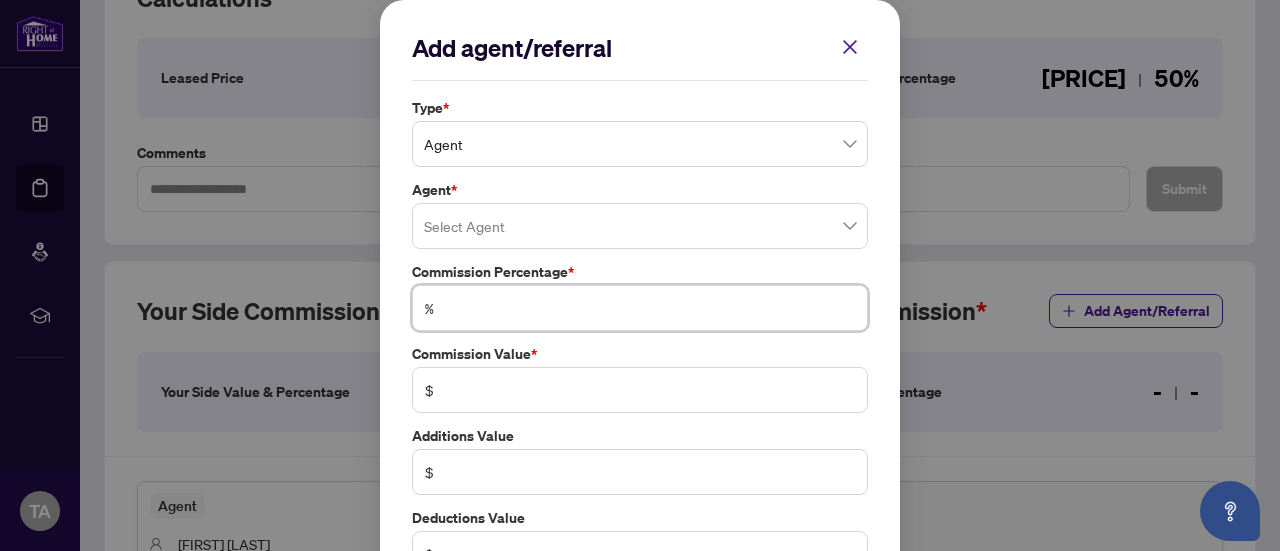 click at bounding box center (650, 308) 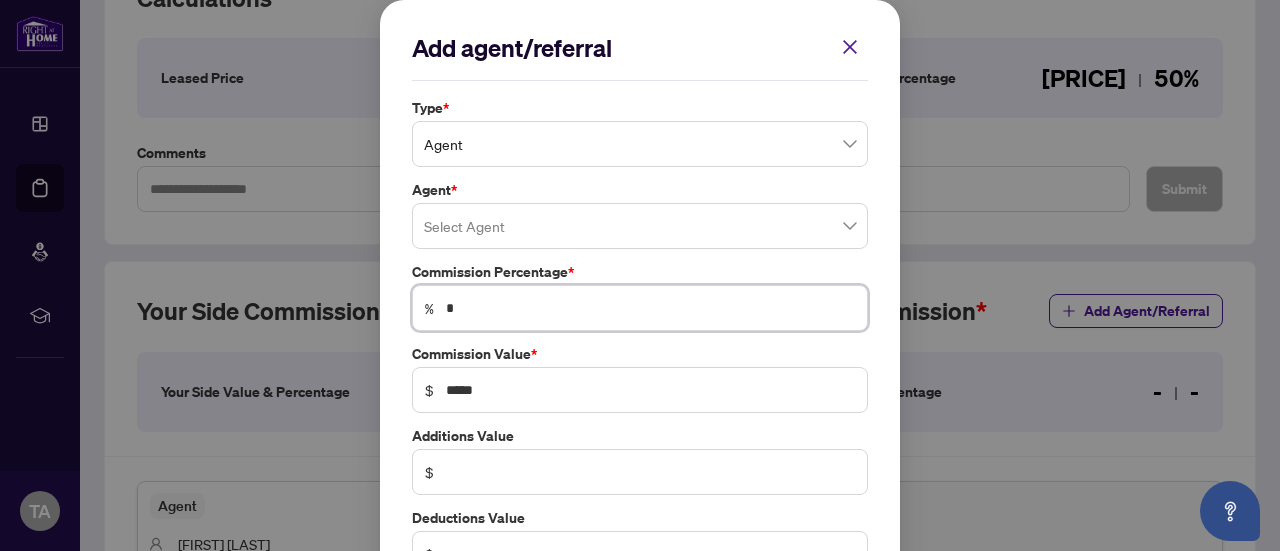 type on "**" 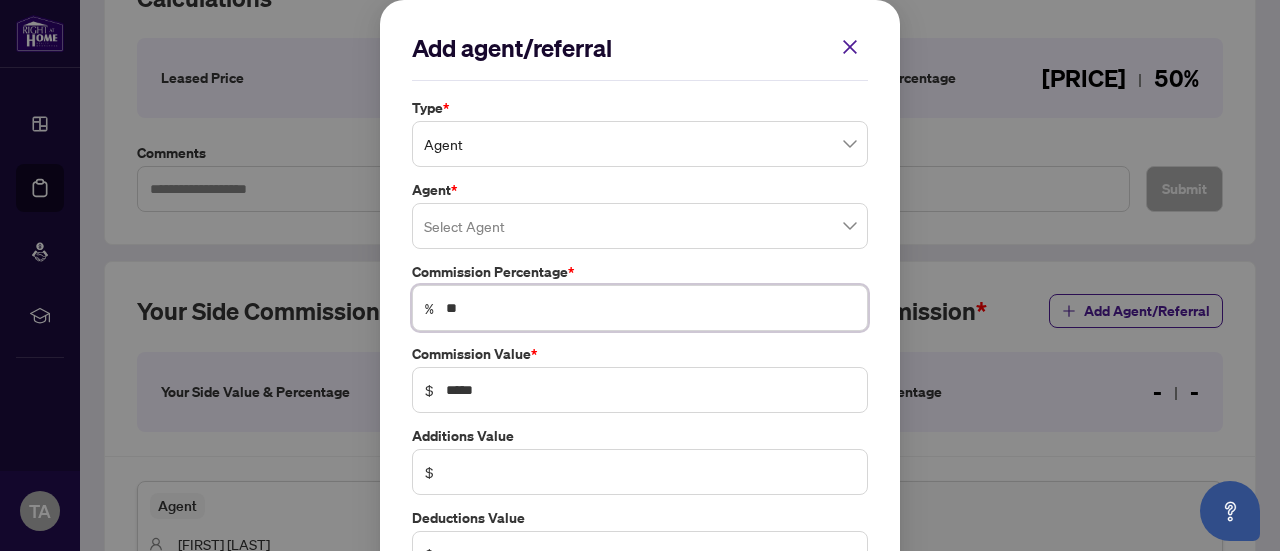 type on "**" 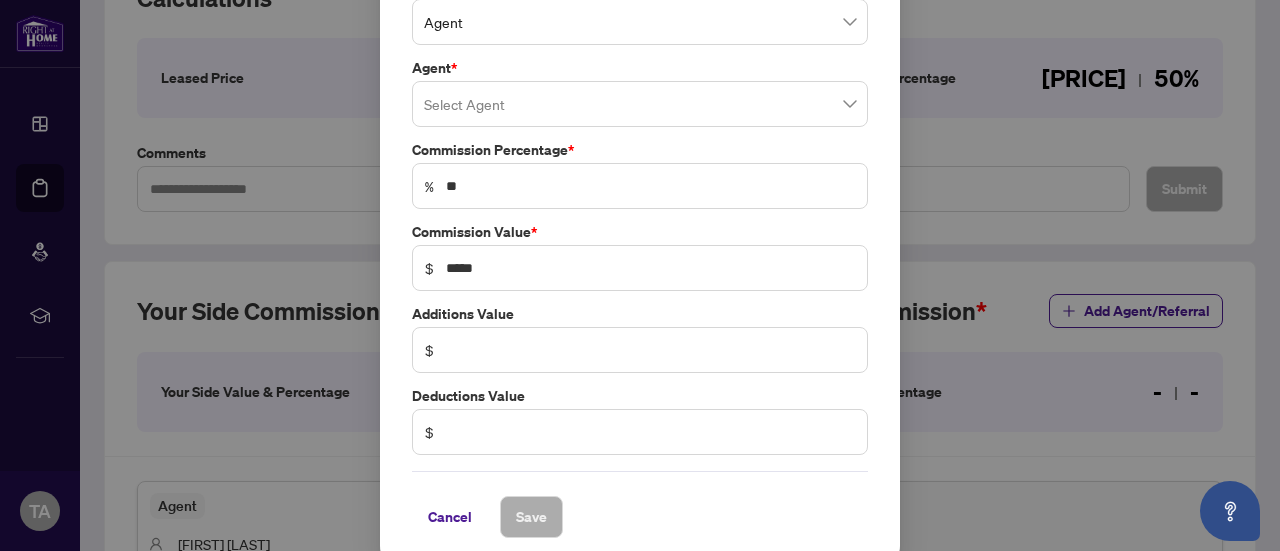 scroll, scrollTop: 136, scrollLeft: 0, axis: vertical 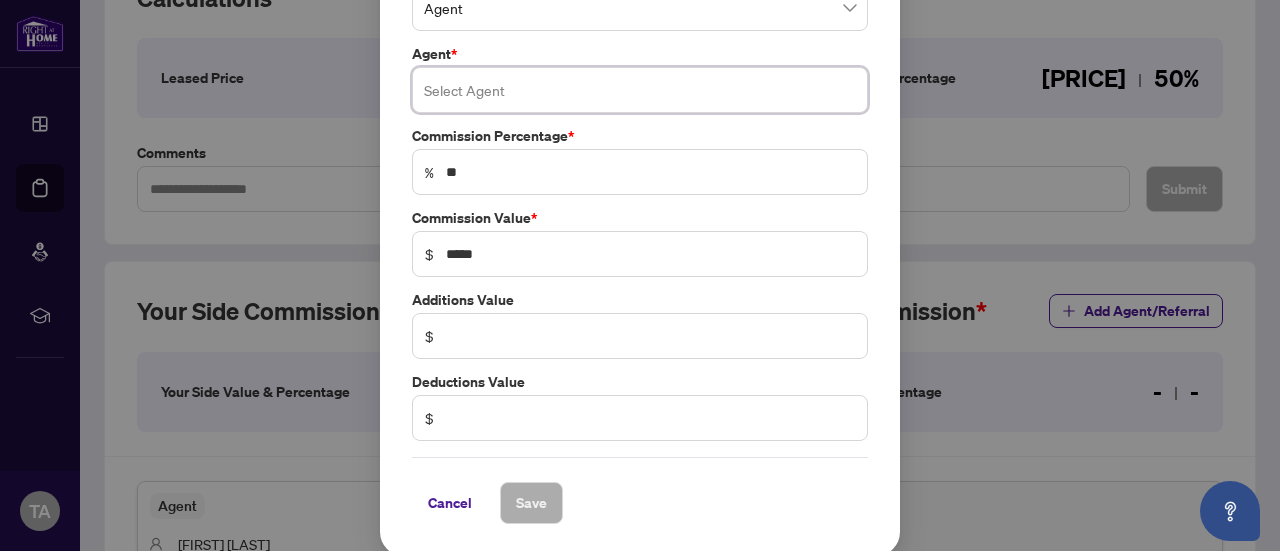 click at bounding box center [640, 90] 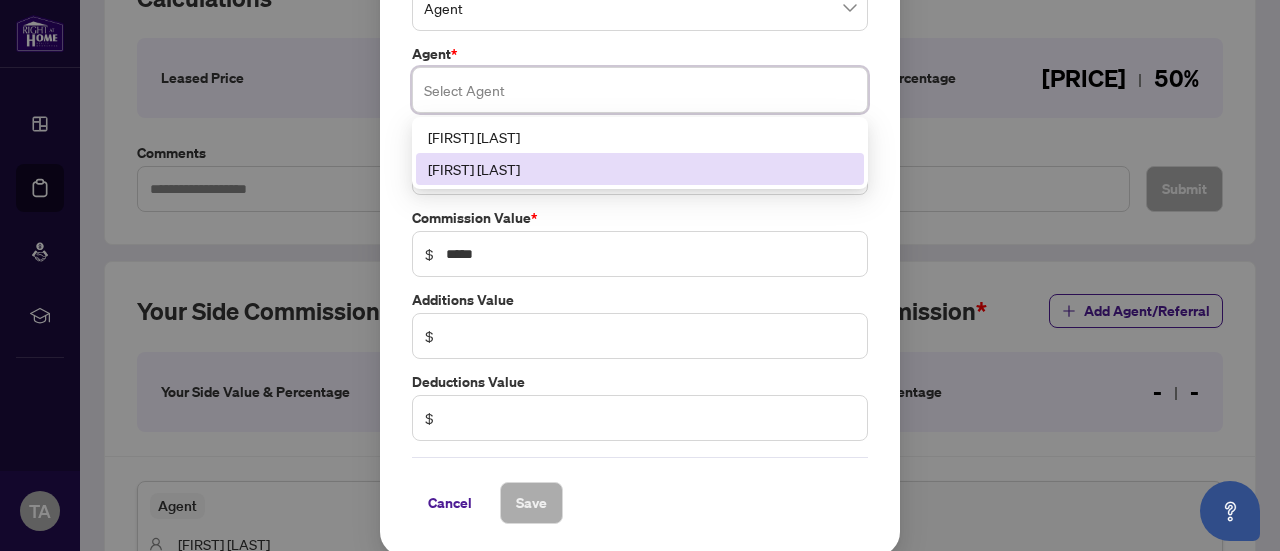 click on "[FIRST] [LAST]" at bounding box center (640, 169) 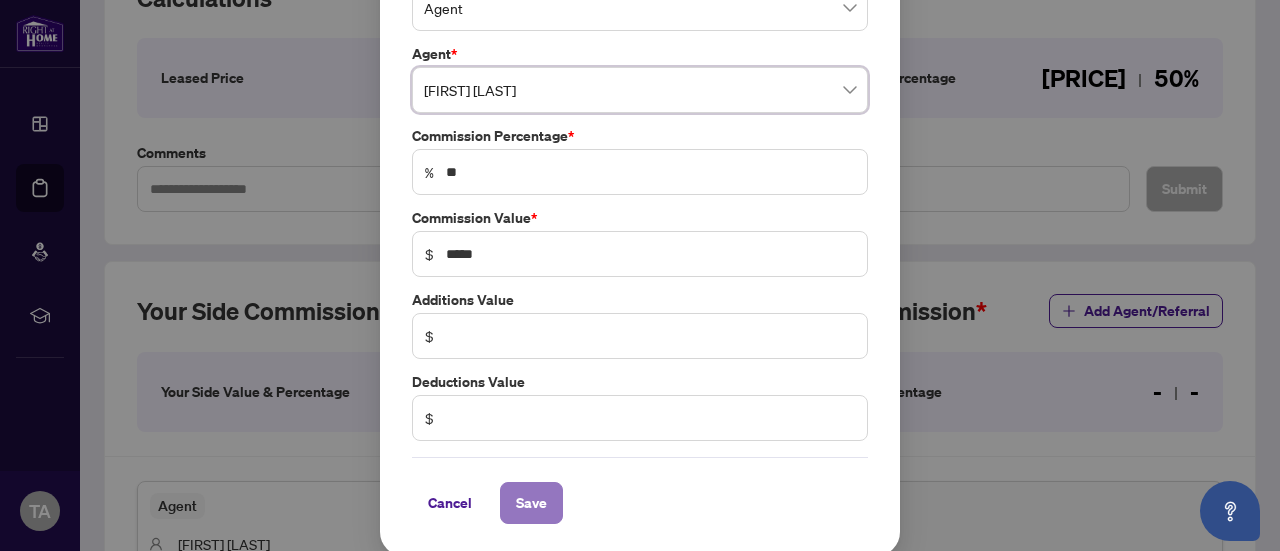 click on "Save" at bounding box center [531, 503] 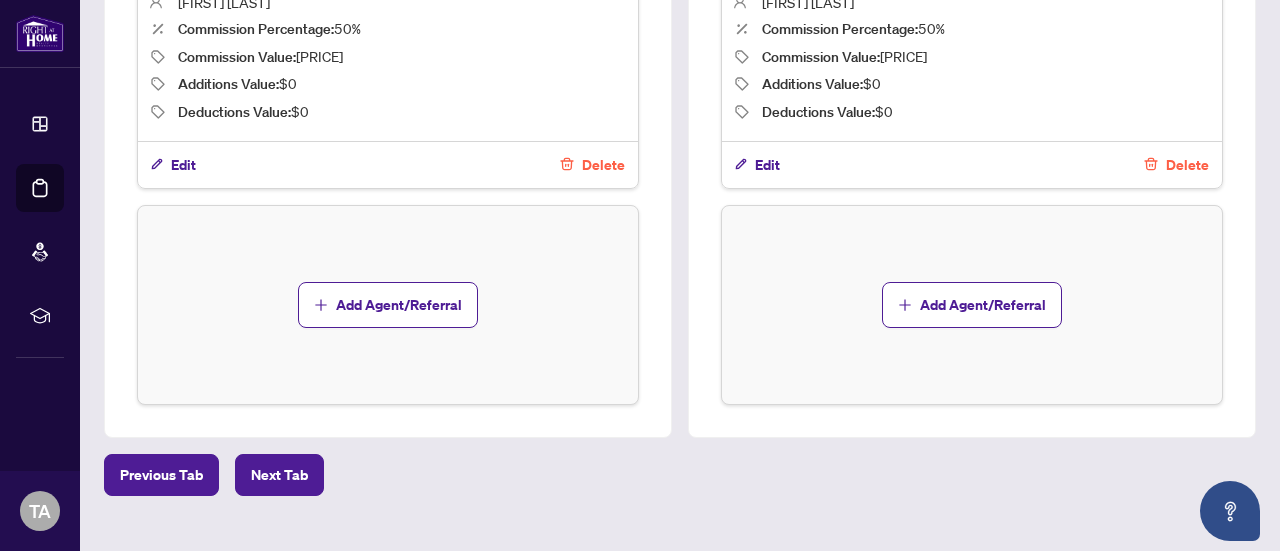 scroll, scrollTop: 892, scrollLeft: 0, axis: vertical 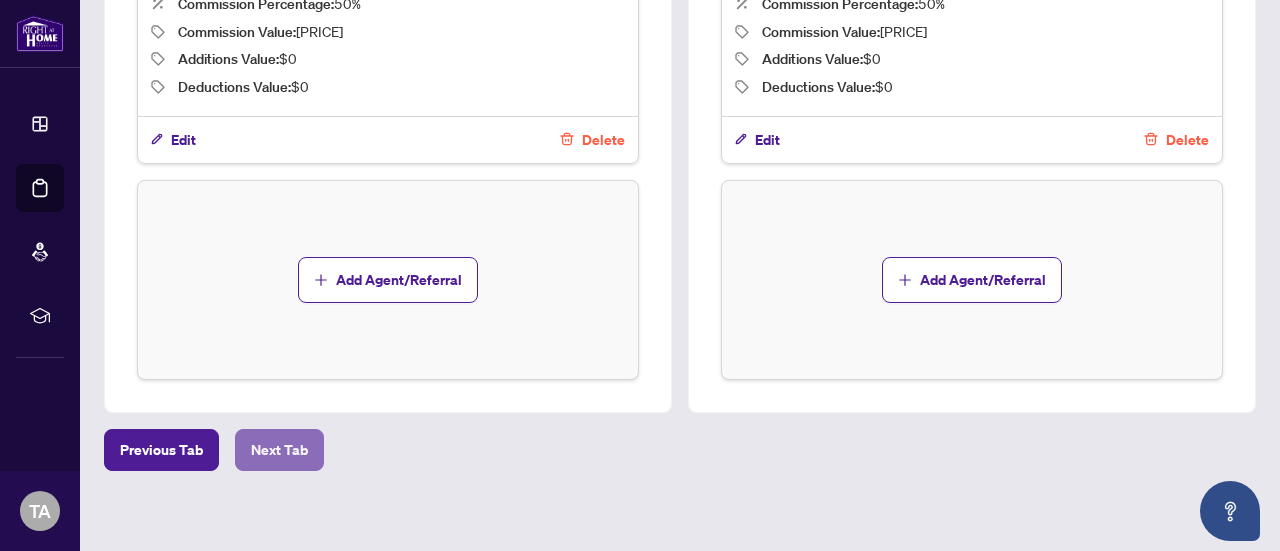 click on "Next Tab" at bounding box center (279, 450) 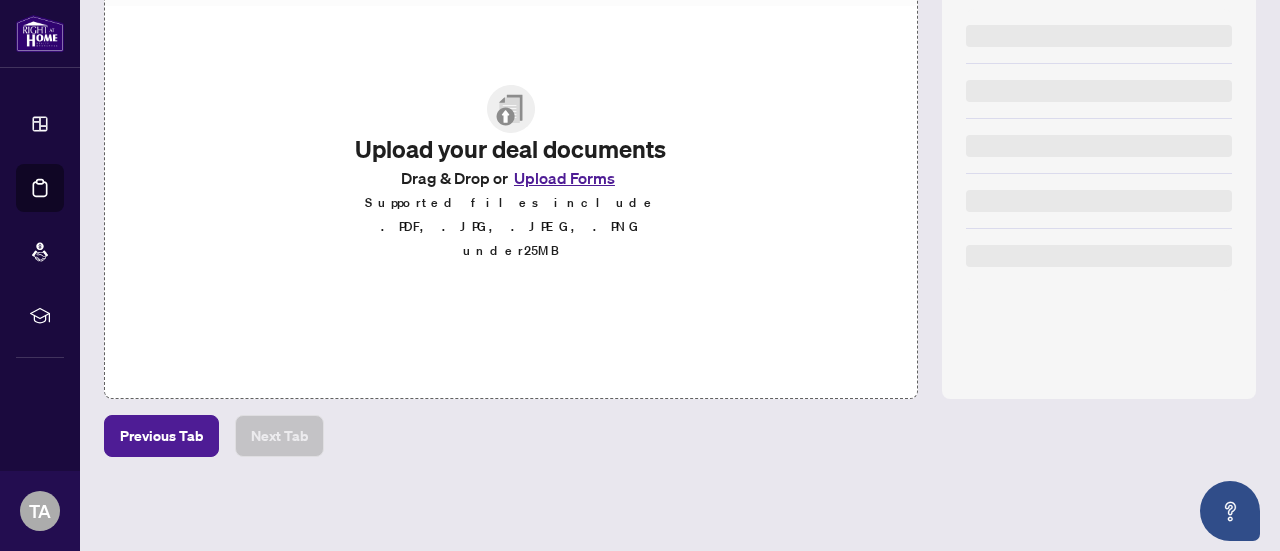 scroll, scrollTop: 0, scrollLeft: 0, axis: both 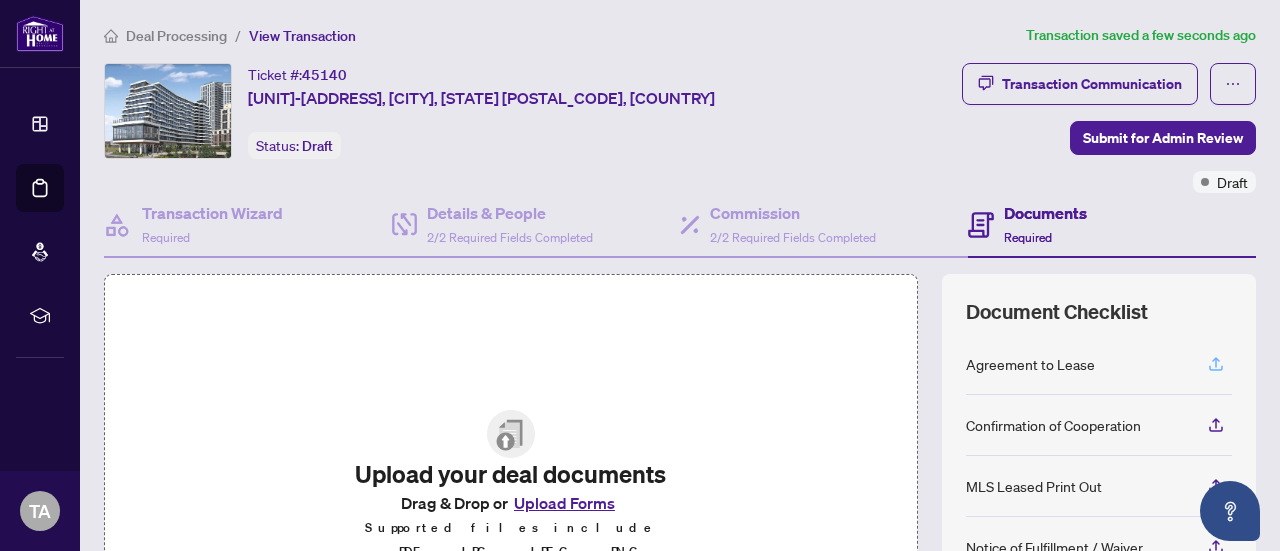 click 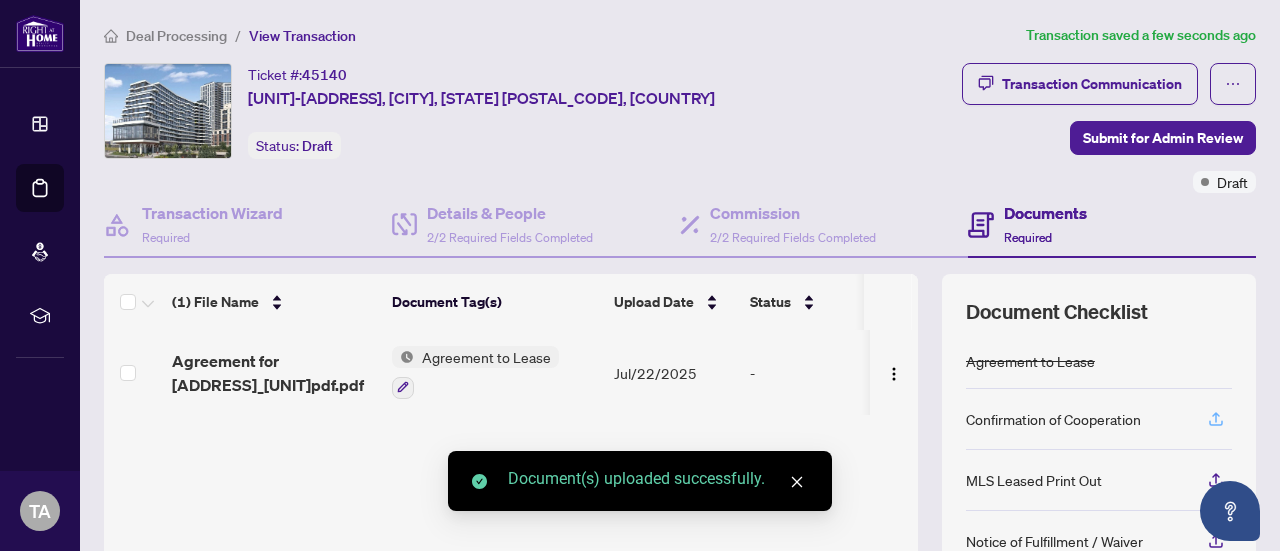 click 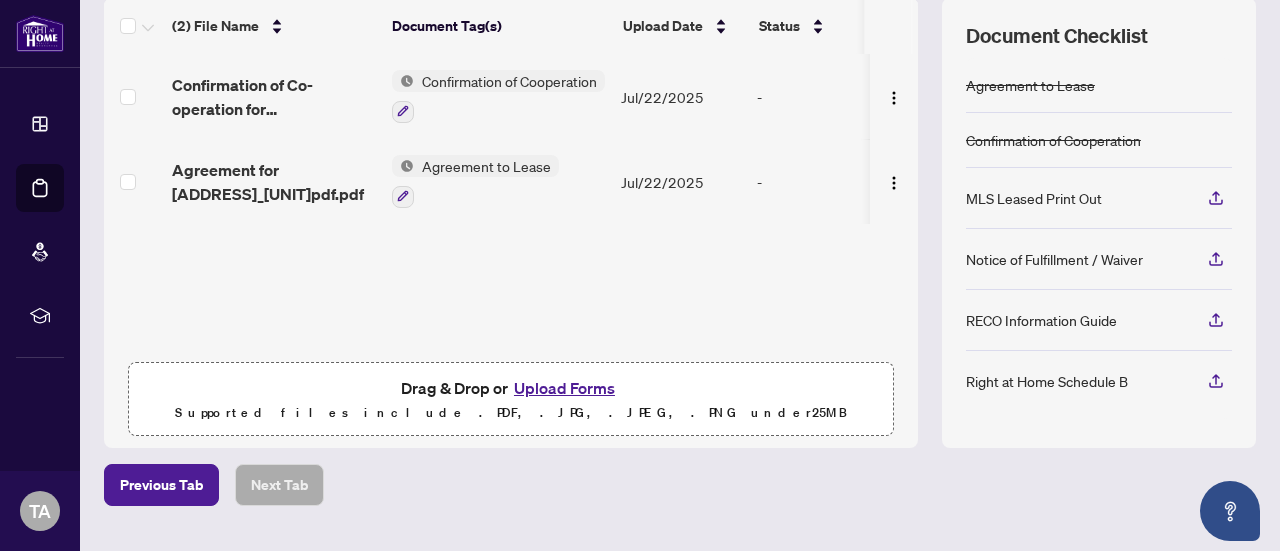 scroll, scrollTop: 288, scrollLeft: 0, axis: vertical 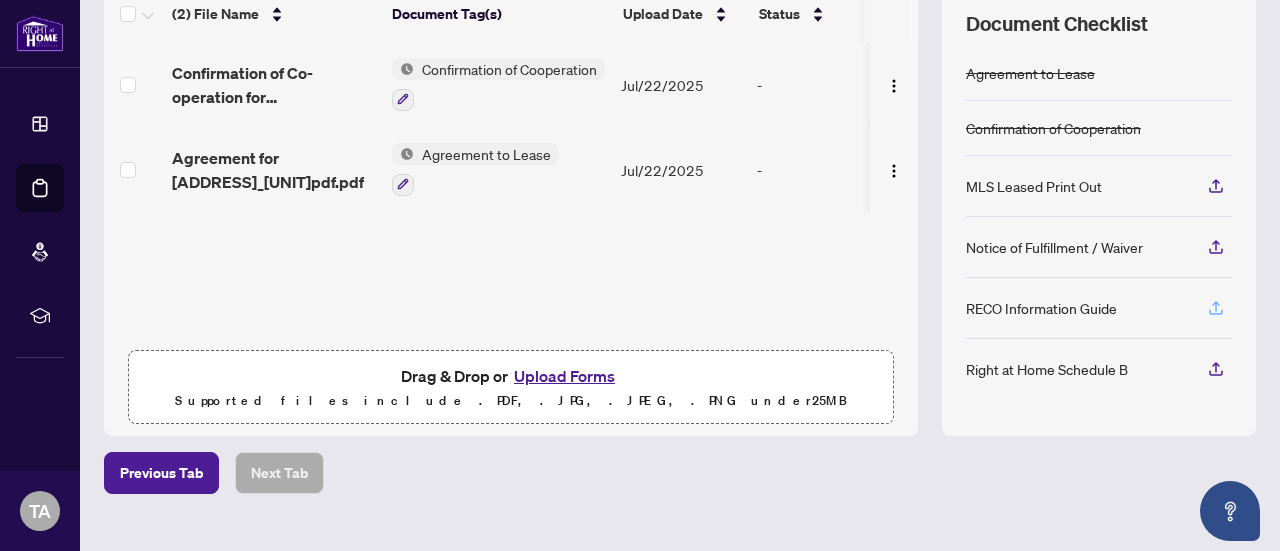 click 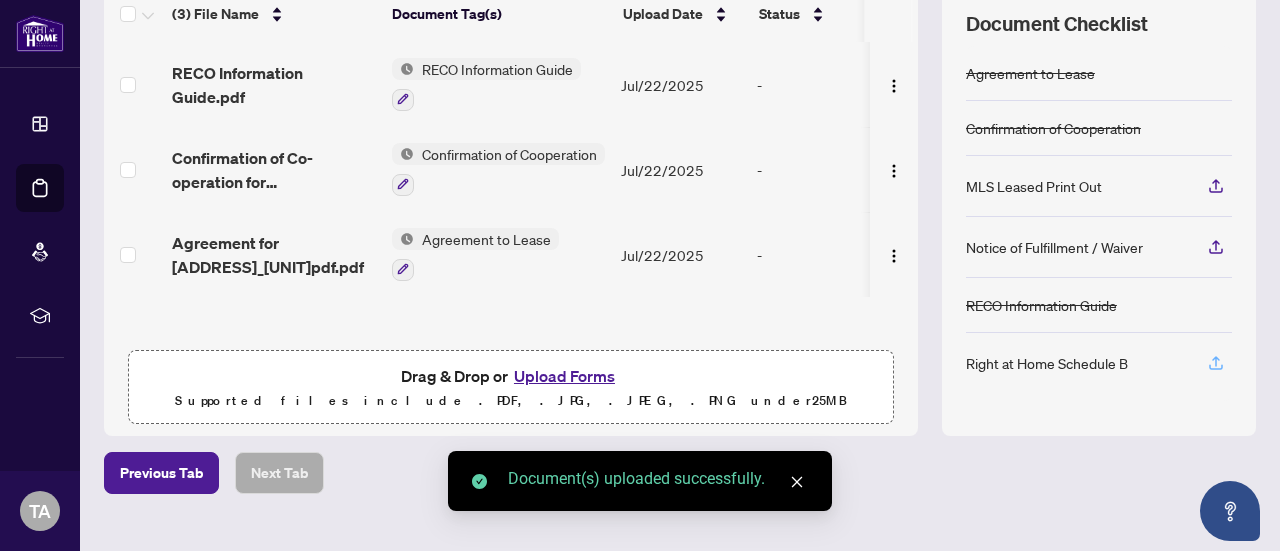 click 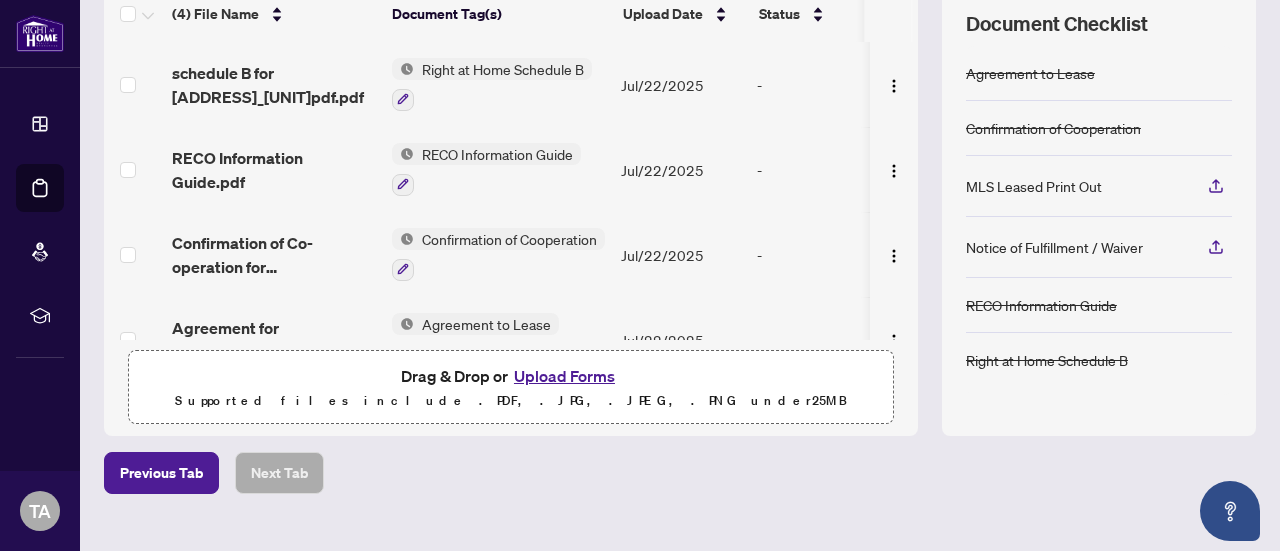 scroll, scrollTop: 46, scrollLeft: 0, axis: vertical 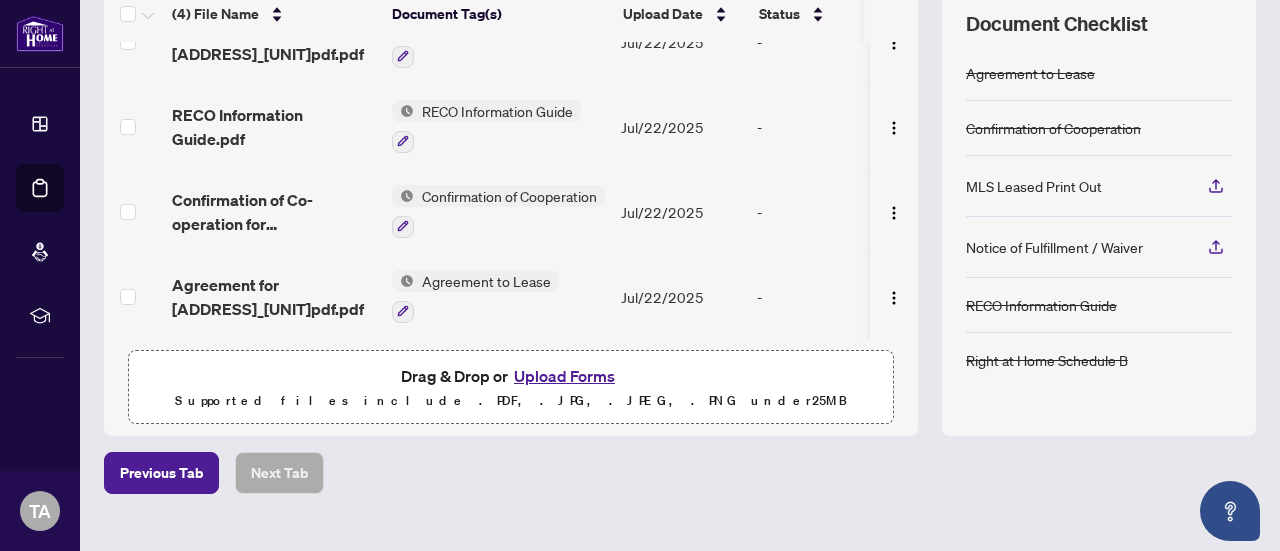 click on "Upload Forms" at bounding box center [564, 376] 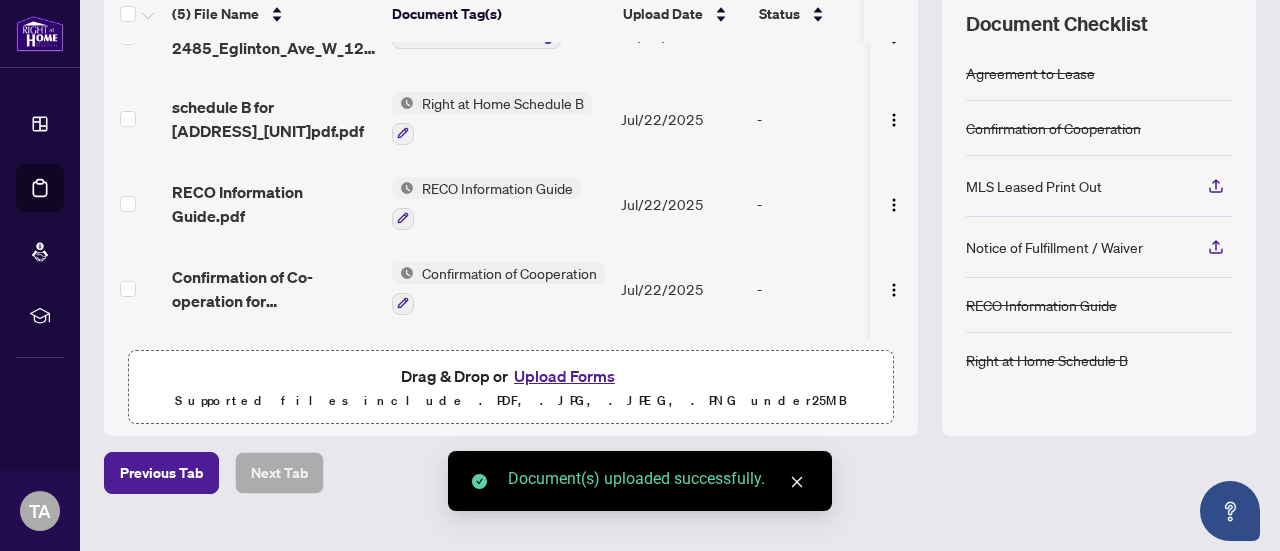 click on "Upload Forms" at bounding box center (564, 376) 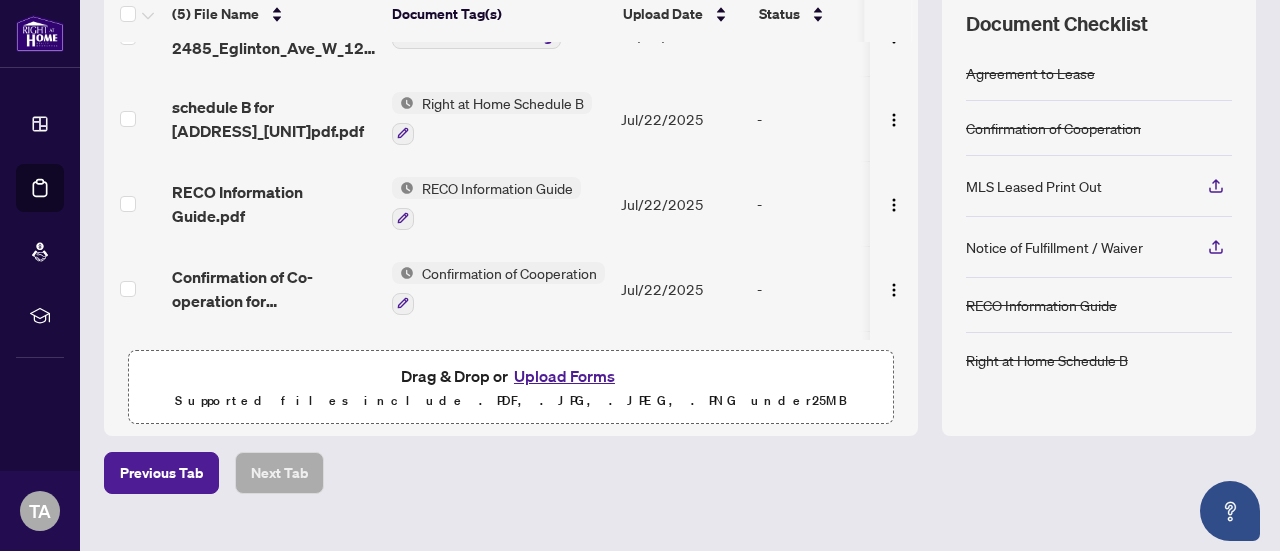 scroll, scrollTop: 0, scrollLeft: 0, axis: both 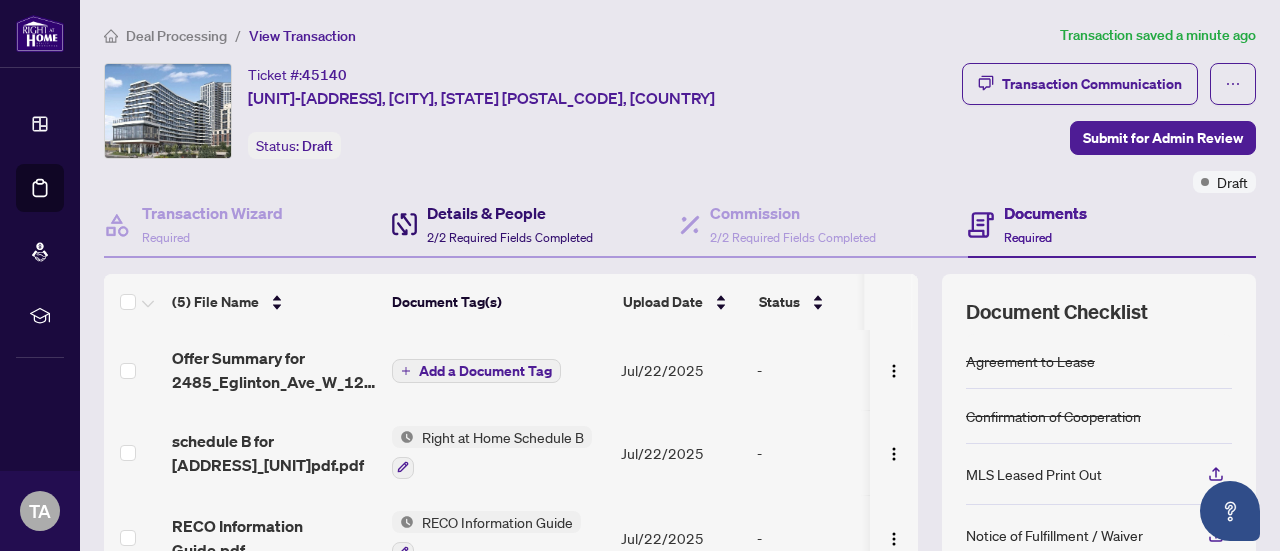 click on "Details & People 2/2 Required Fields Completed" at bounding box center [510, 224] 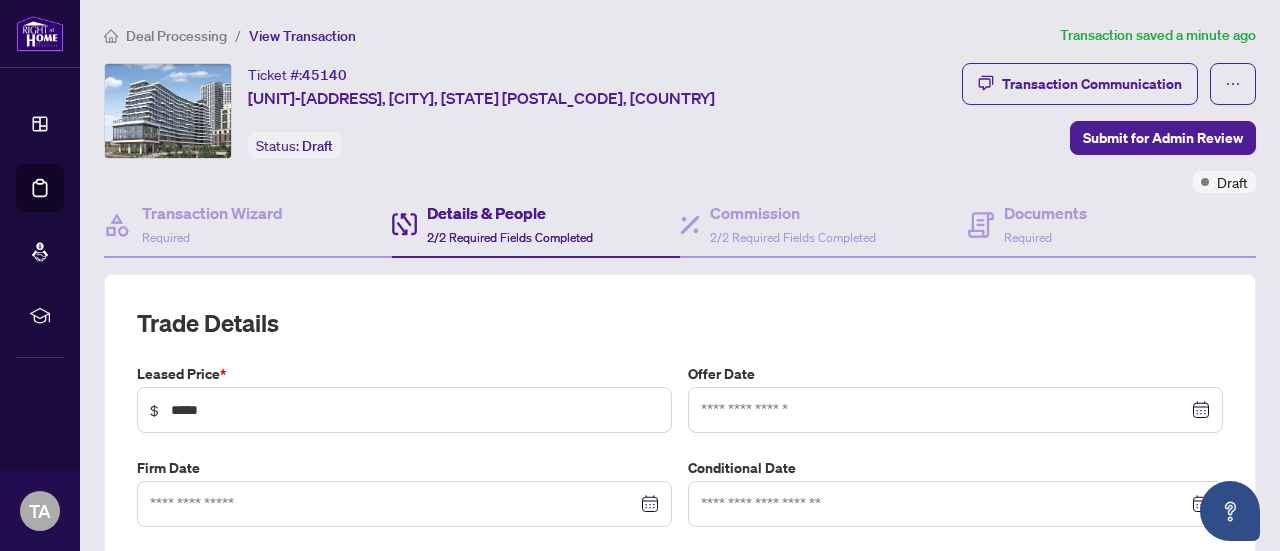 type on "**********" 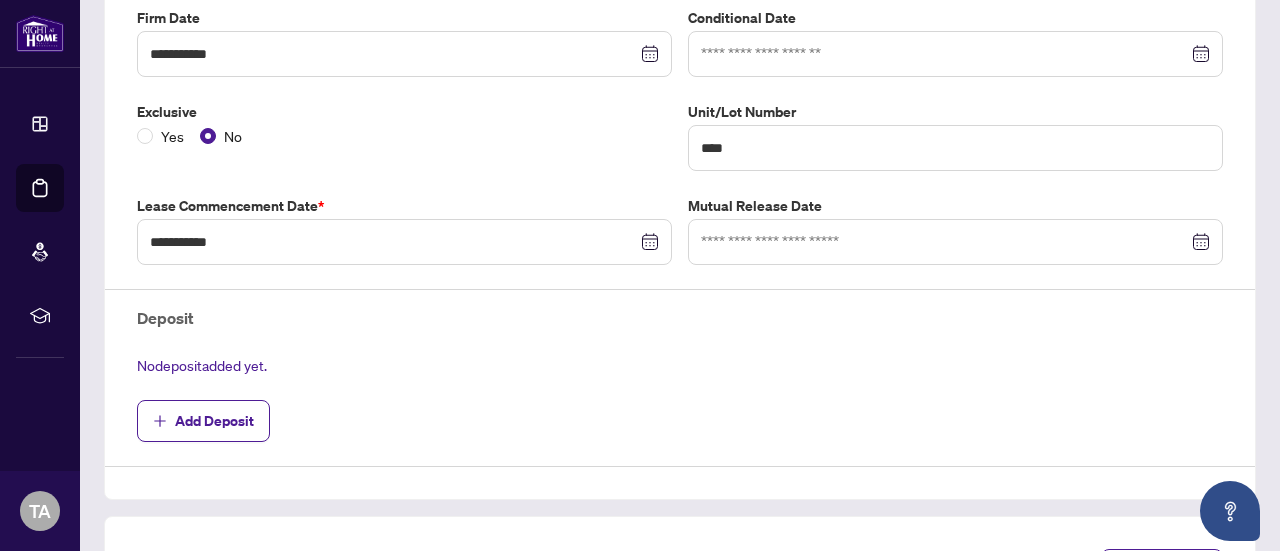 scroll, scrollTop: 542, scrollLeft: 0, axis: vertical 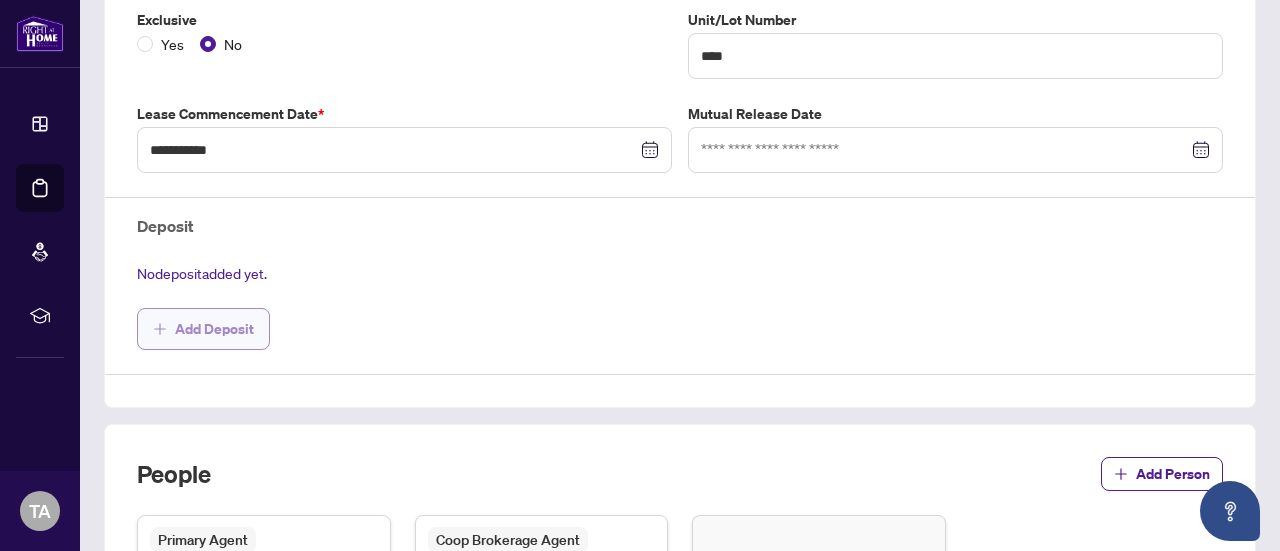 click on "Add Deposit" at bounding box center [214, 329] 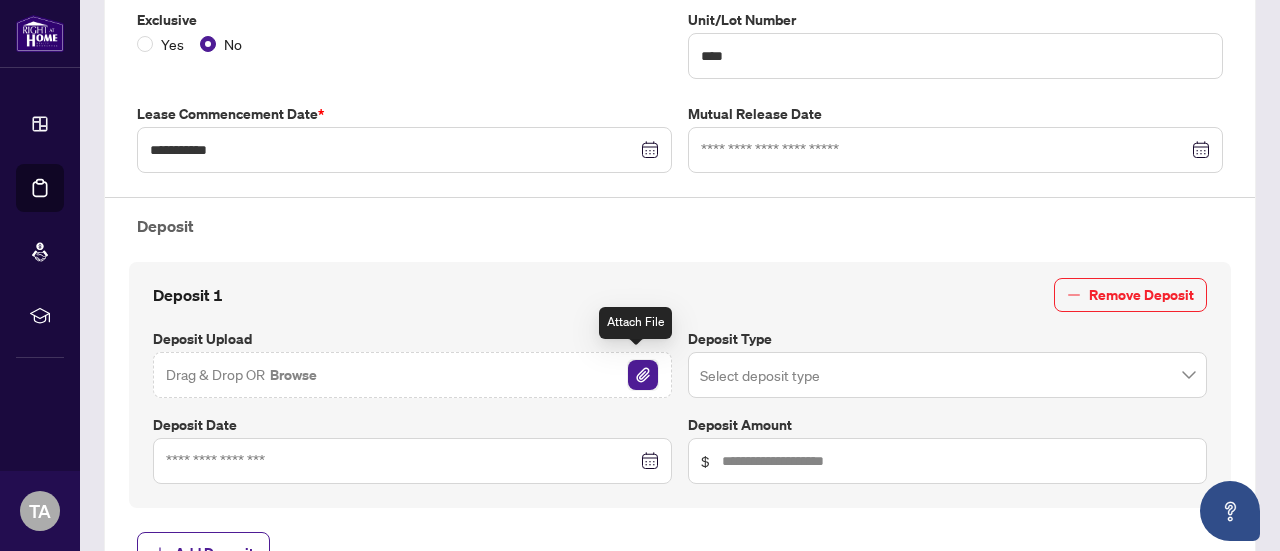 click at bounding box center [643, 375] 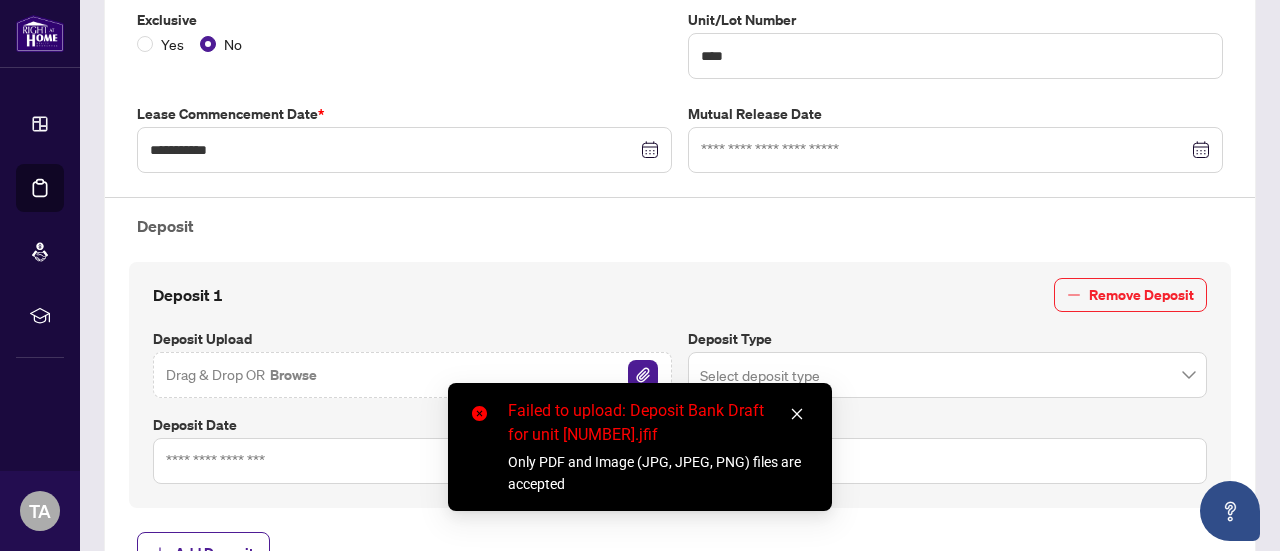 click 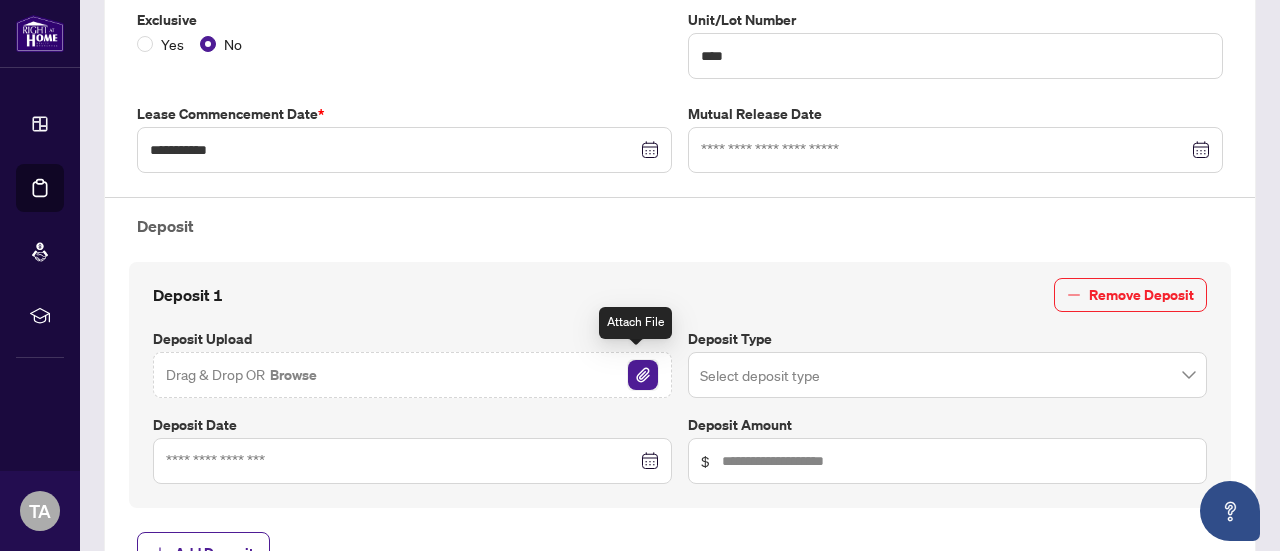 click at bounding box center [643, 375] 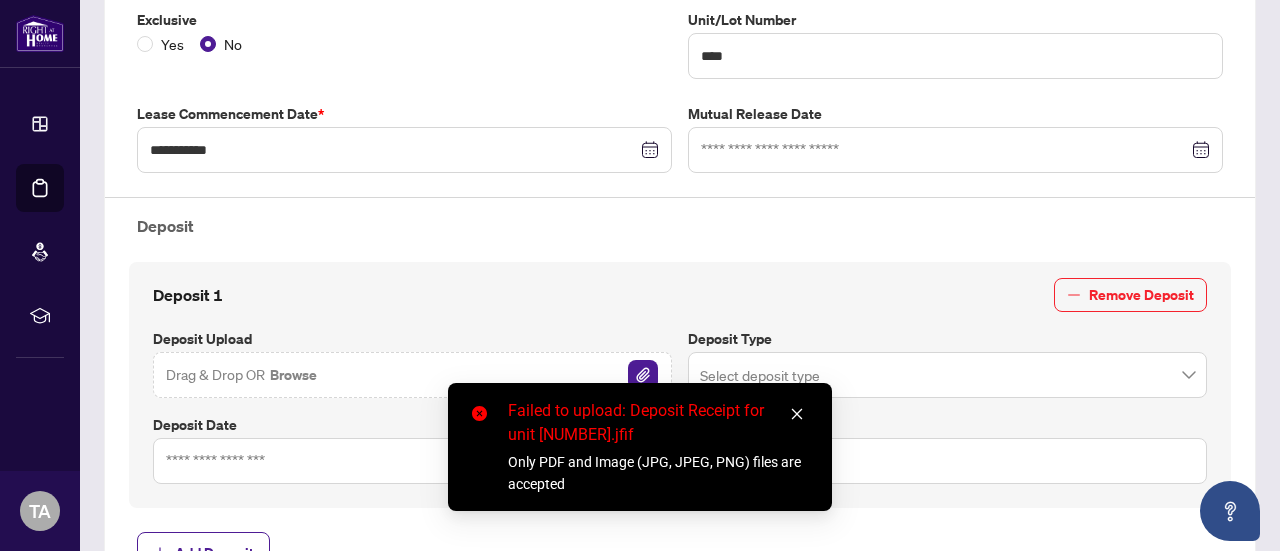 click 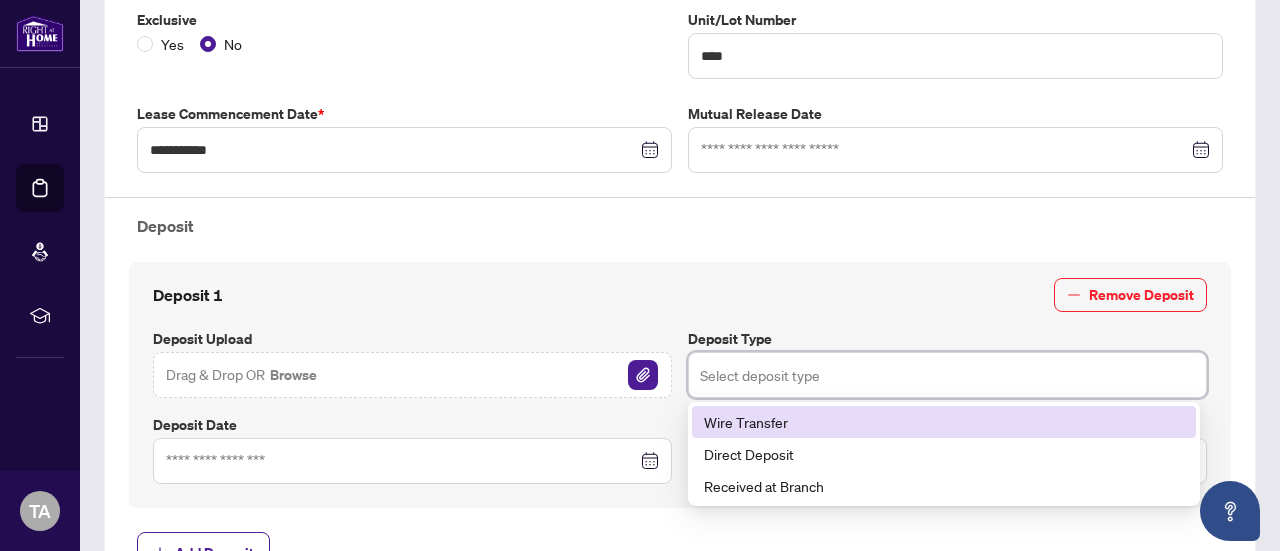 click at bounding box center [947, 375] 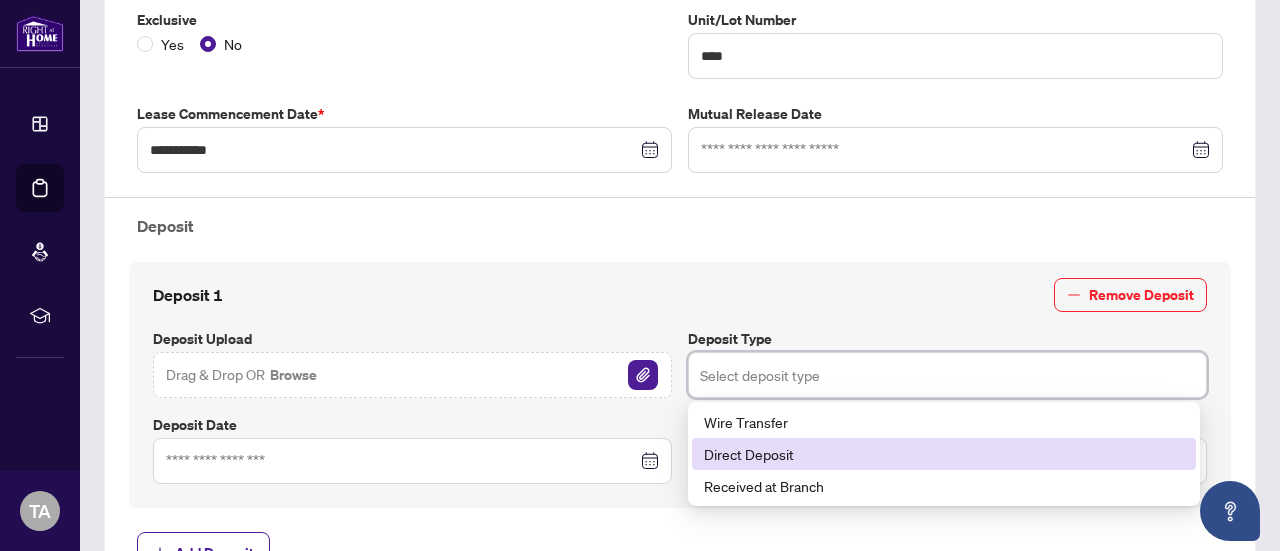 click on "Direct Deposit" at bounding box center (944, 454) 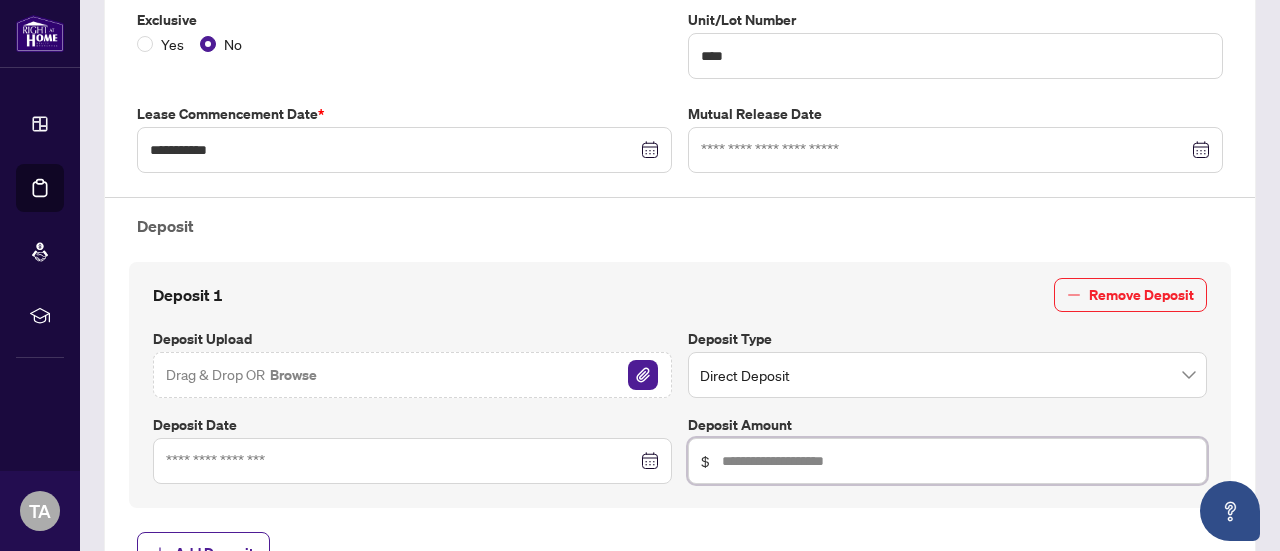 click at bounding box center (958, 461) 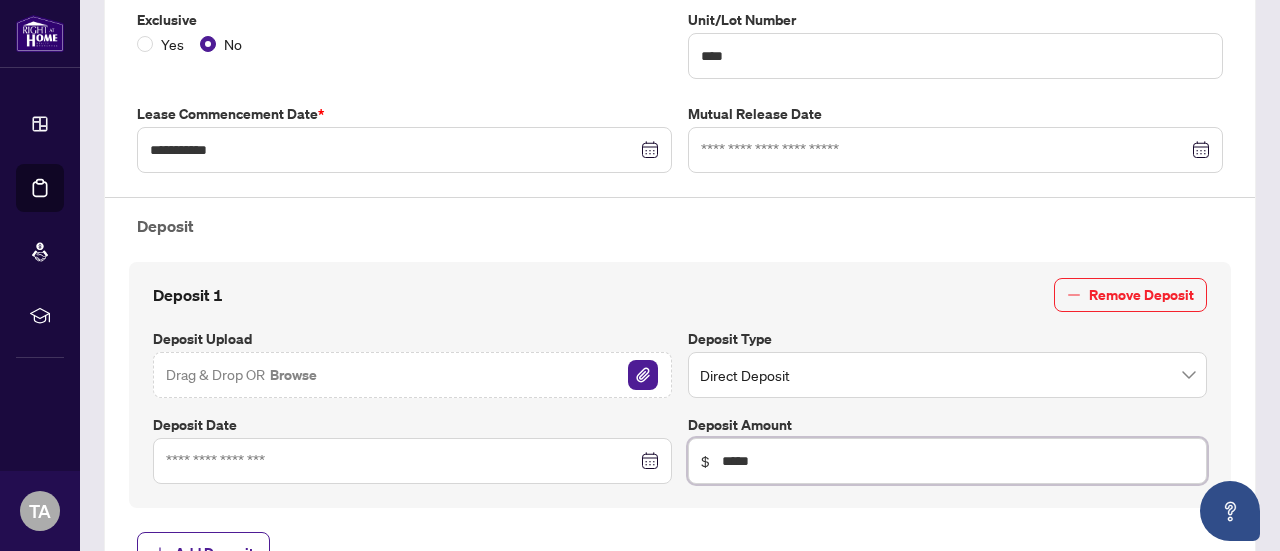 type on "*****" 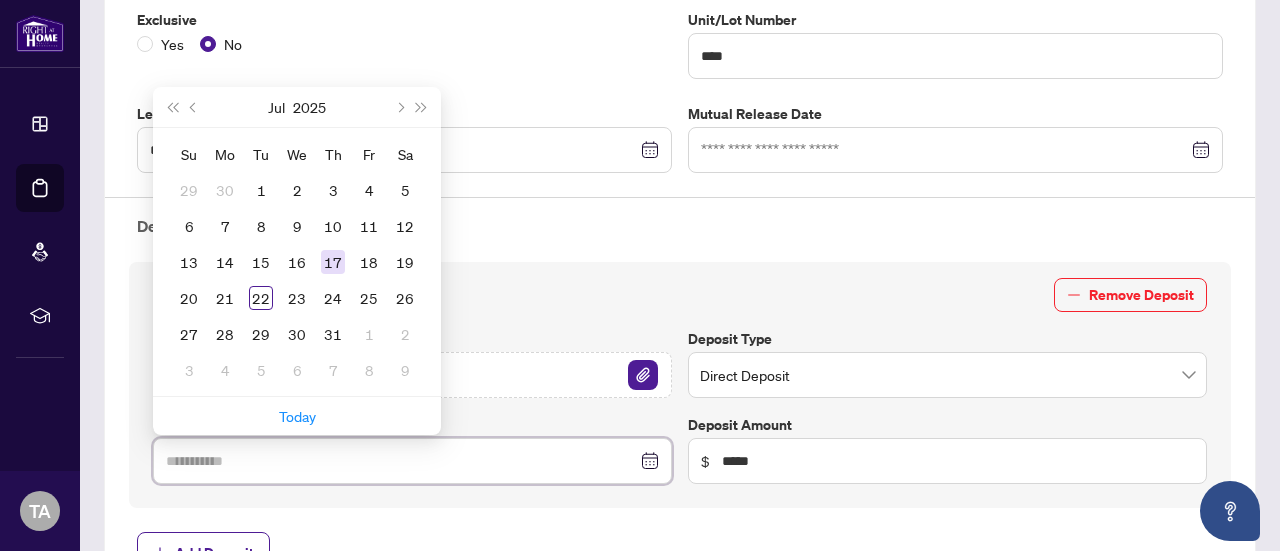 type on "**********" 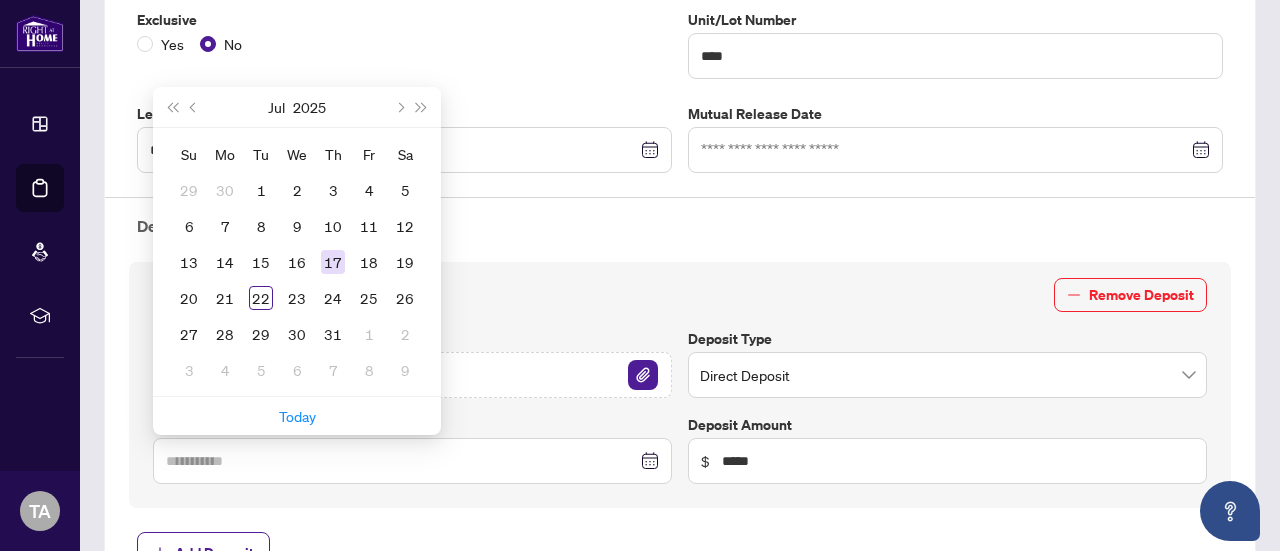 click on "17" at bounding box center (333, 262) 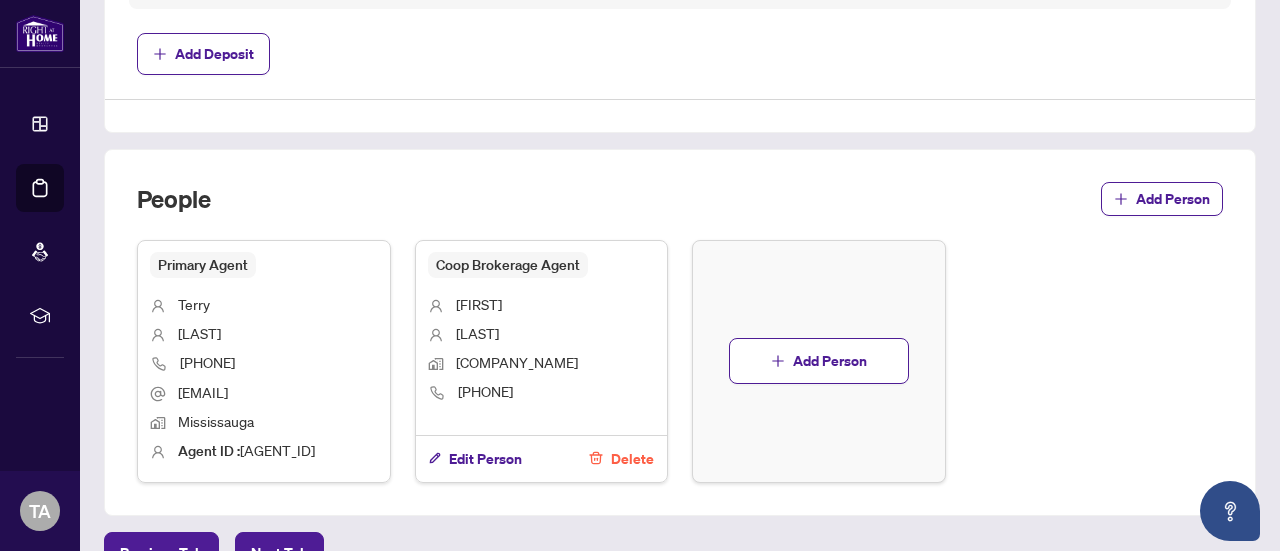 scroll, scrollTop: 1145, scrollLeft: 0, axis: vertical 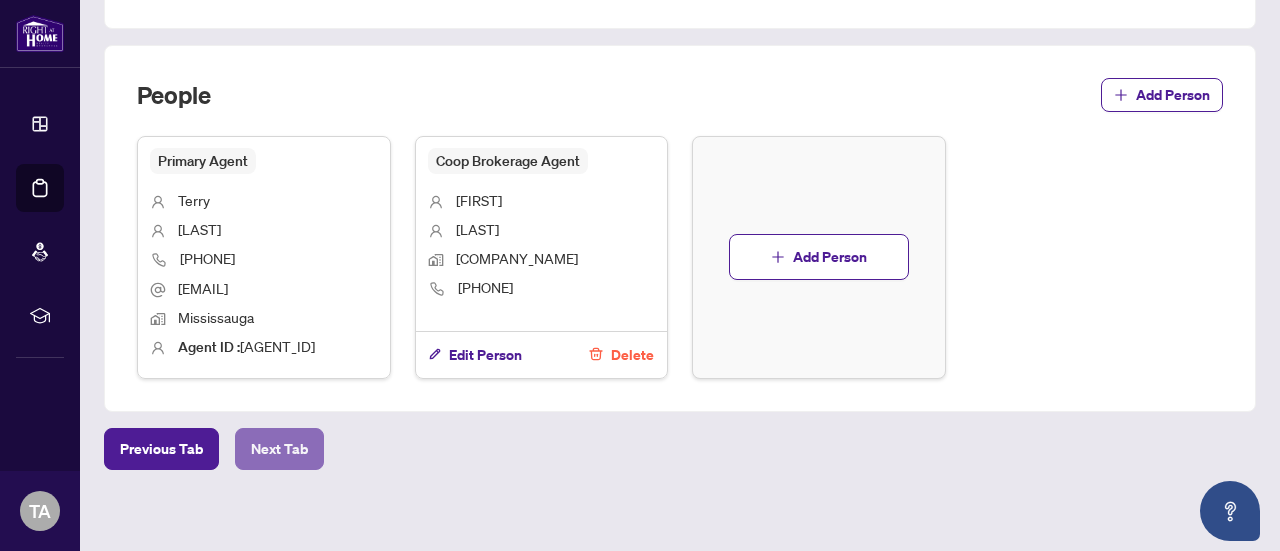 click on "Next Tab" at bounding box center [279, 449] 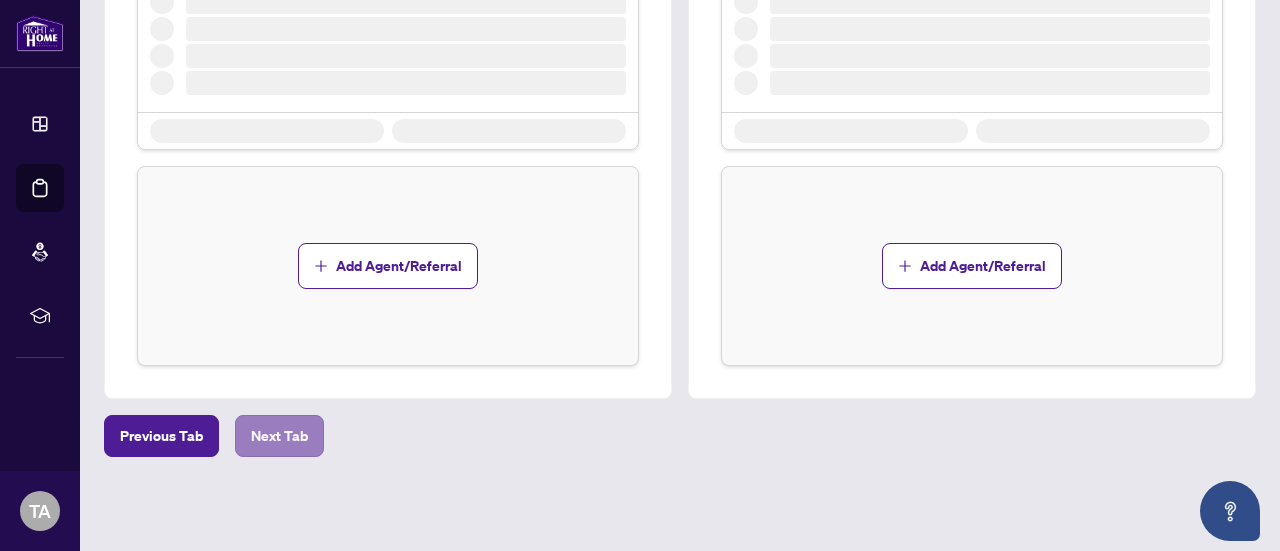 scroll, scrollTop: 0, scrollLeft: 0, axis: both 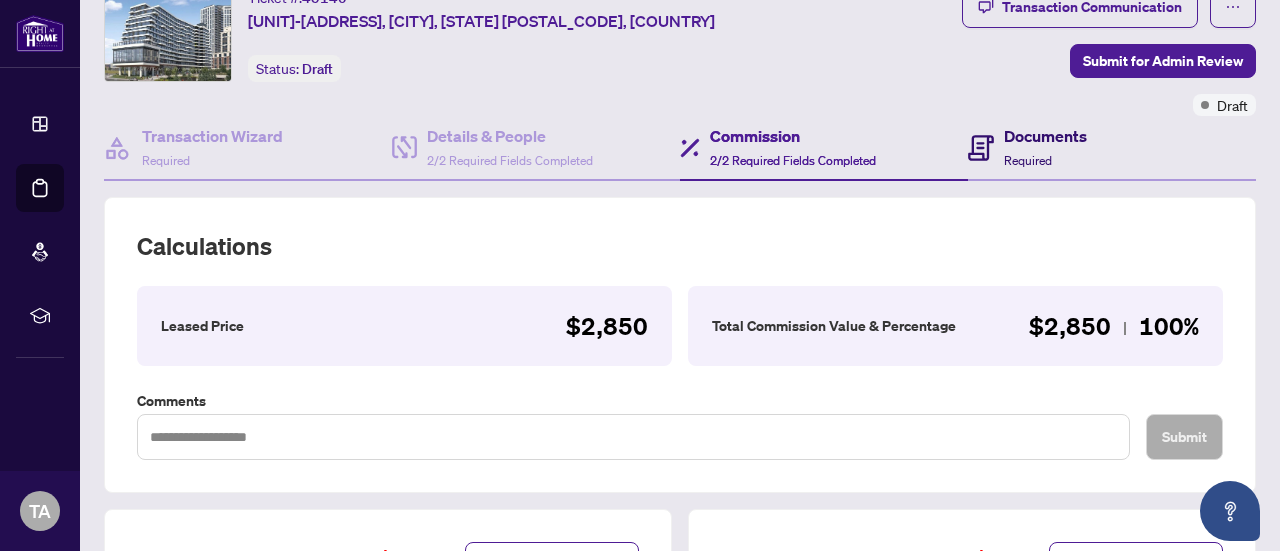 click on "Required" at bounding box center (1028, 160) 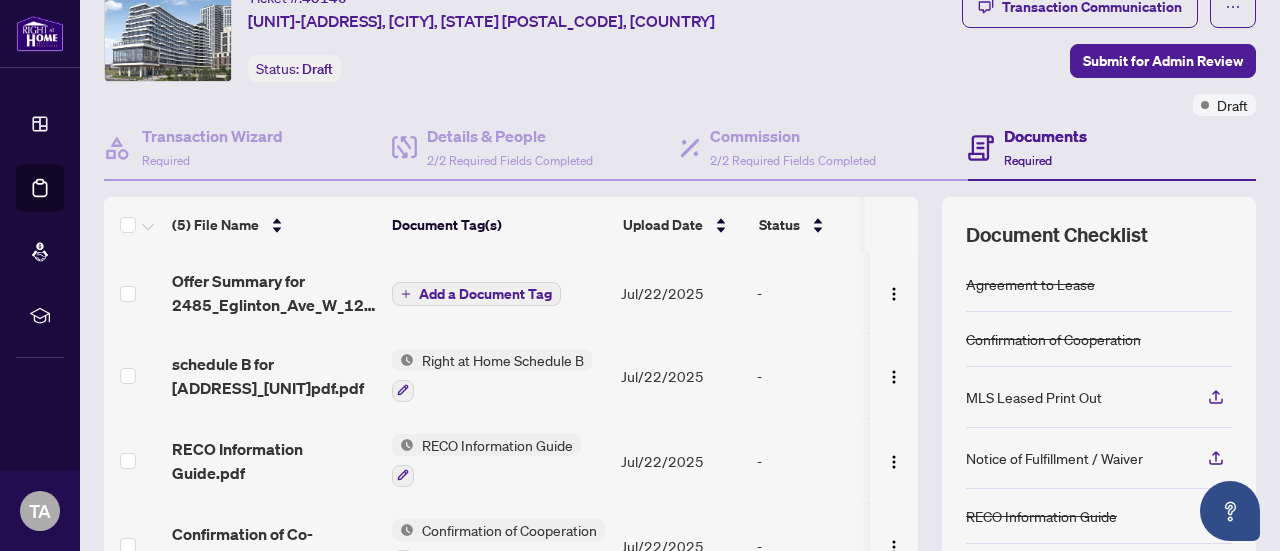 scroll, scrollTop: 126, scrollLeft: 0, axis: vertical 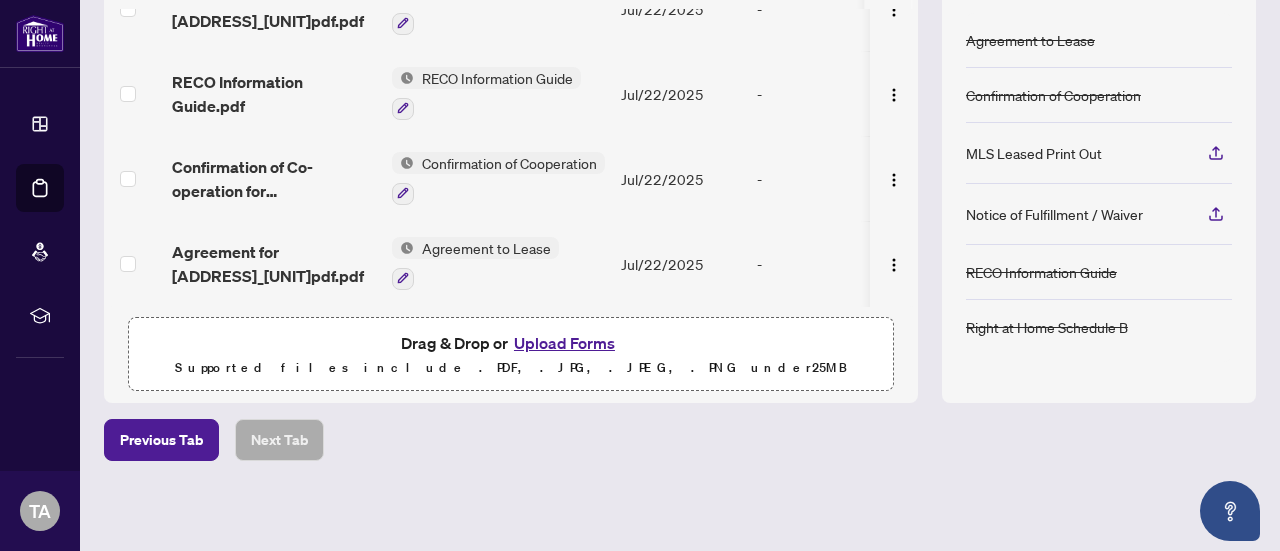 click on "Upload Forms" at bounding box center (564, 343) 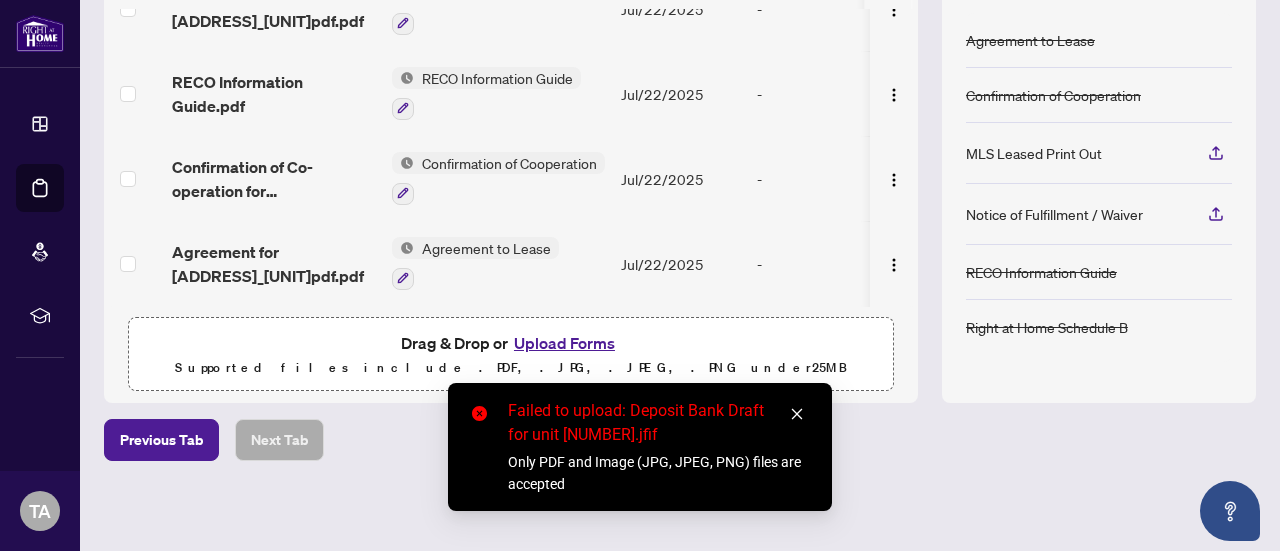 click 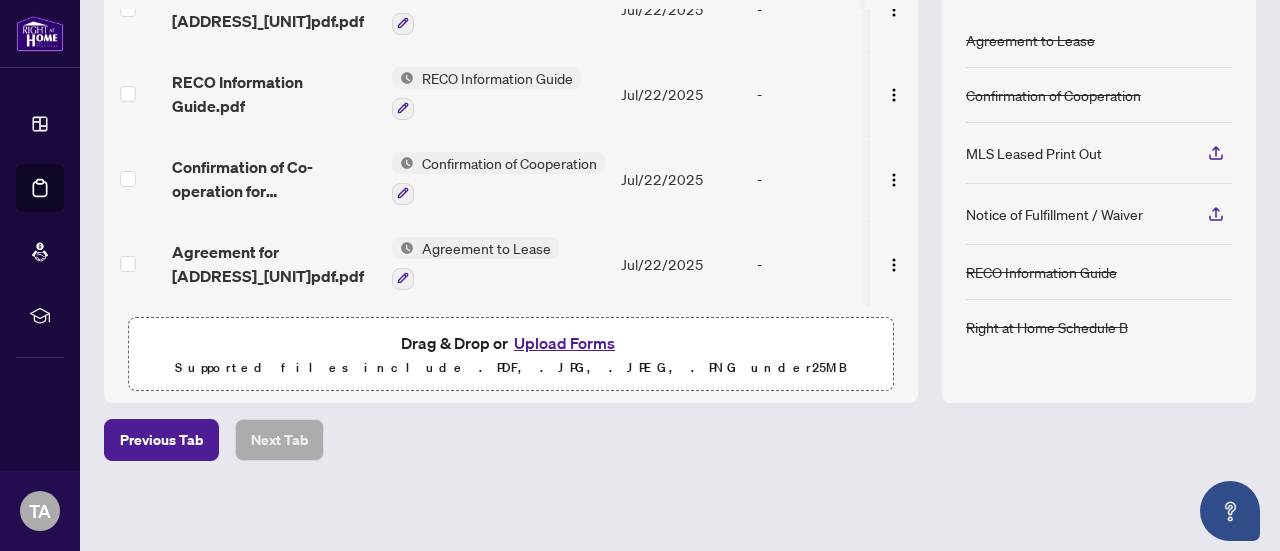 click on "Upload Forms" at bounding box center (564, 343) 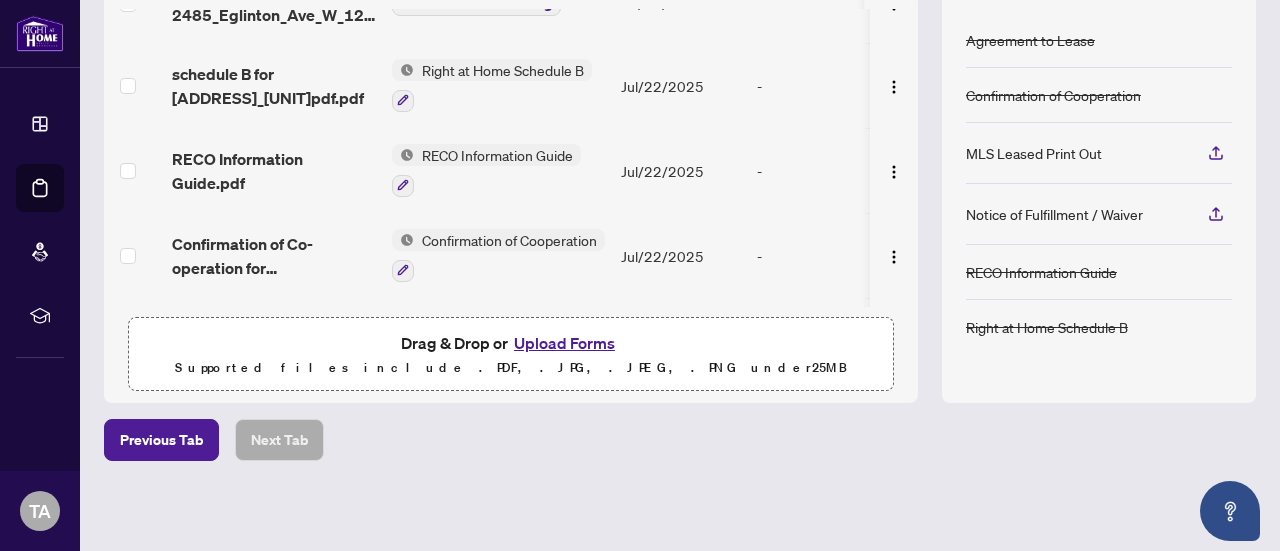 click on "Upload Forms" at bounding box center [564, 343] 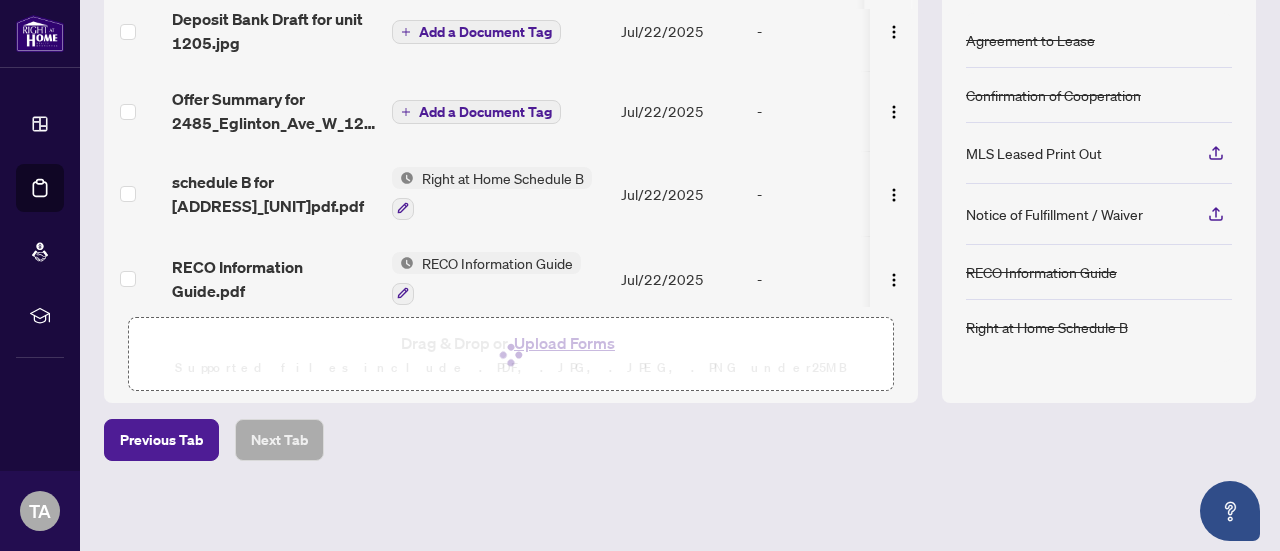 scroll, scrollTop: 0, scrollLeft: 0, axis: both 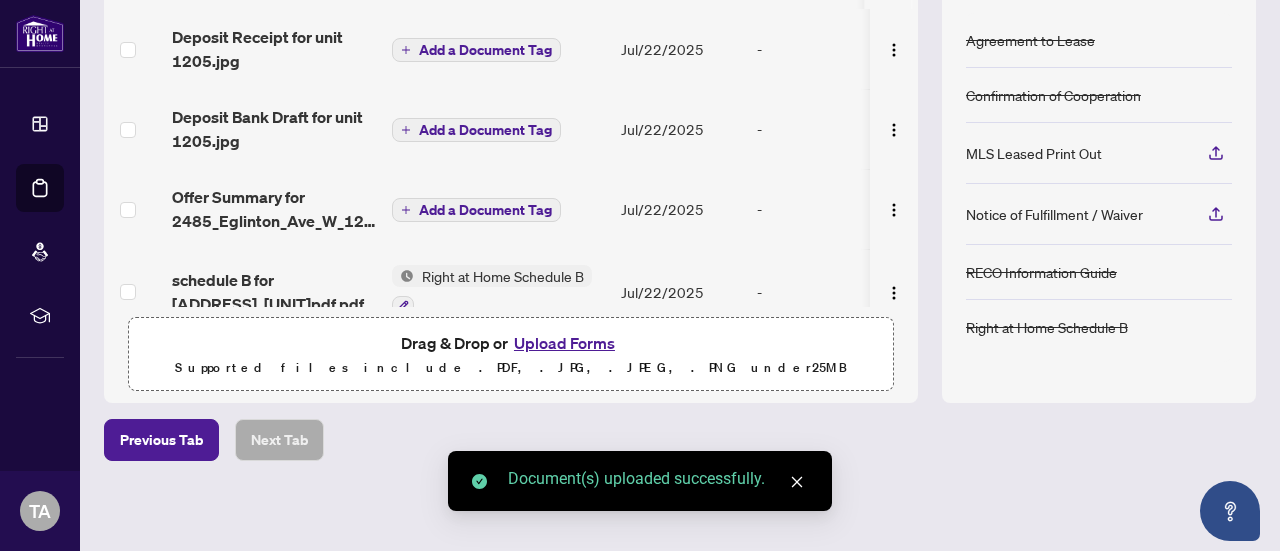 click on "Add a Document Tag" at bounding box center [485, 130] 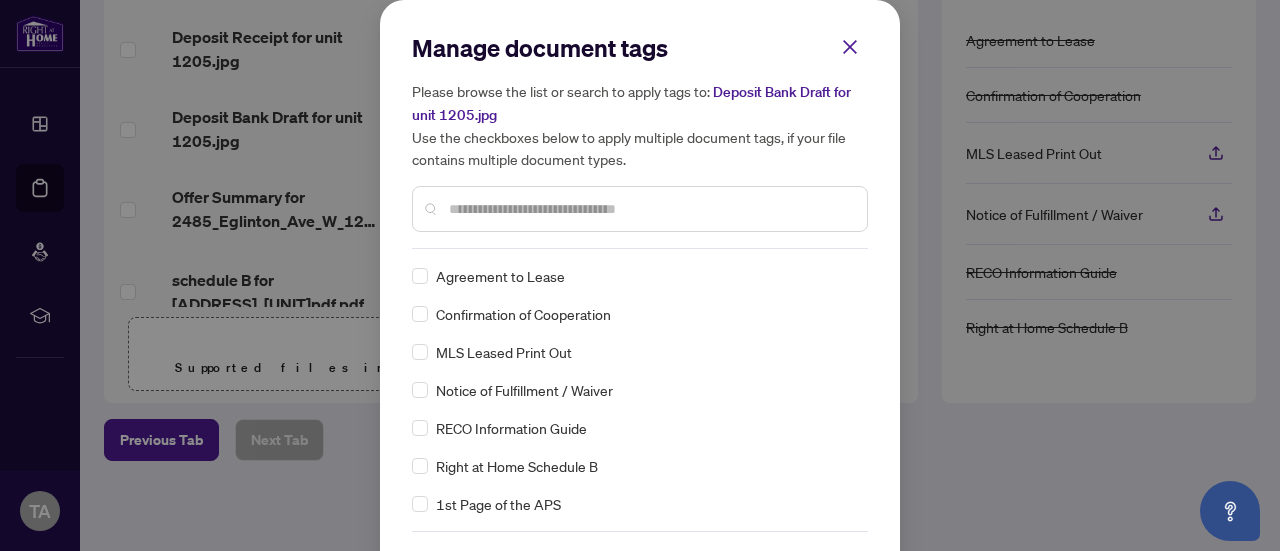 click at bounding box center [650, 209] 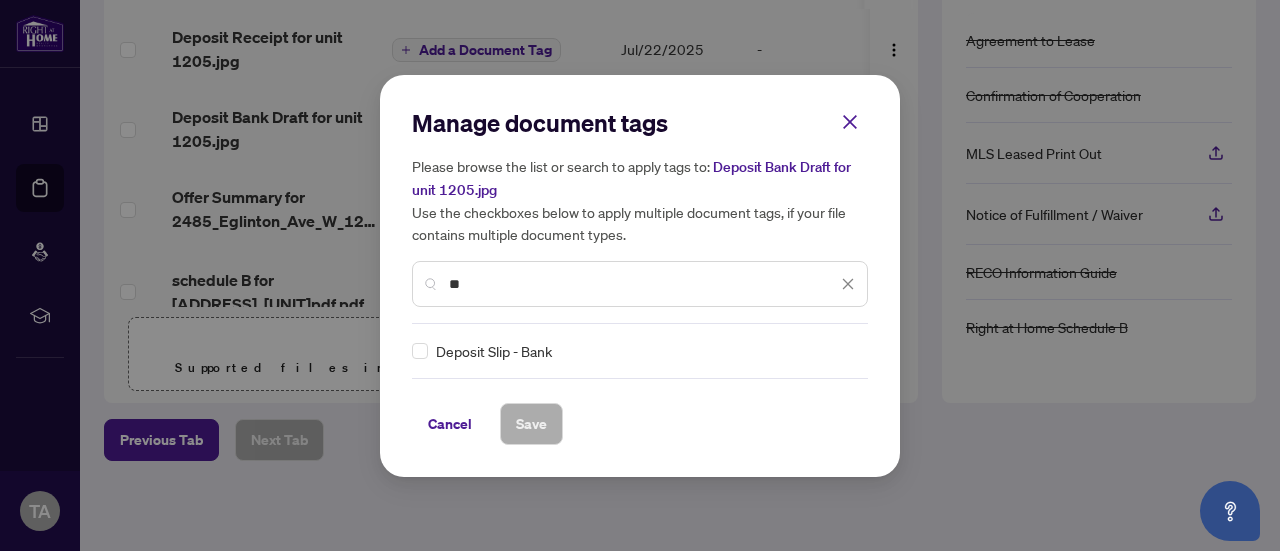 type on "*" 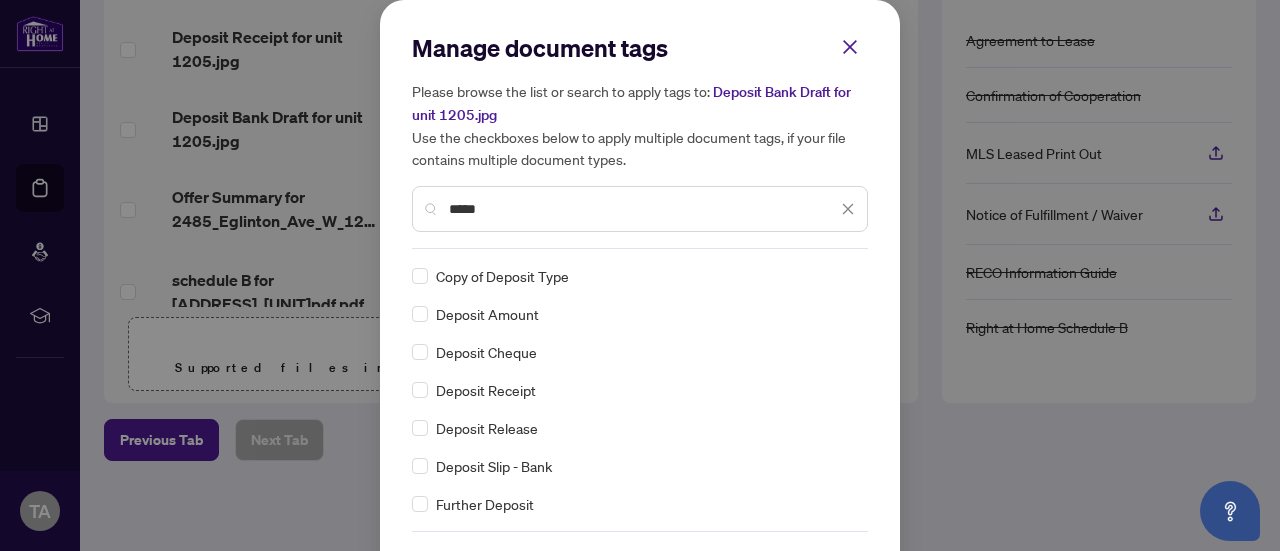 type on "*****" 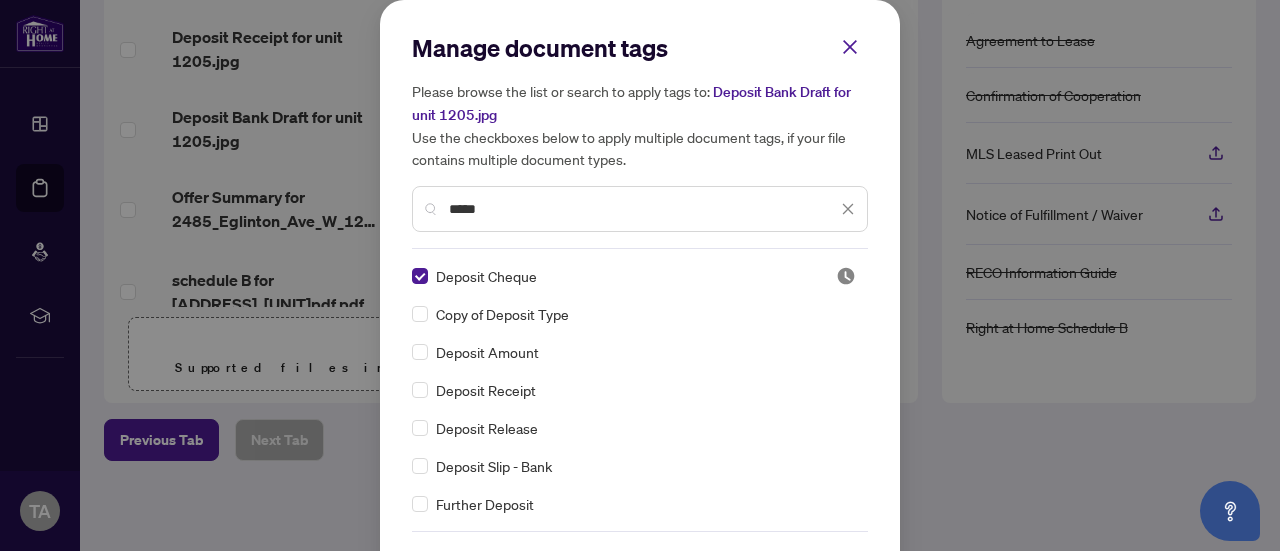scroll, scrollTop: 114, scrollLeft: 0, axis: vertical 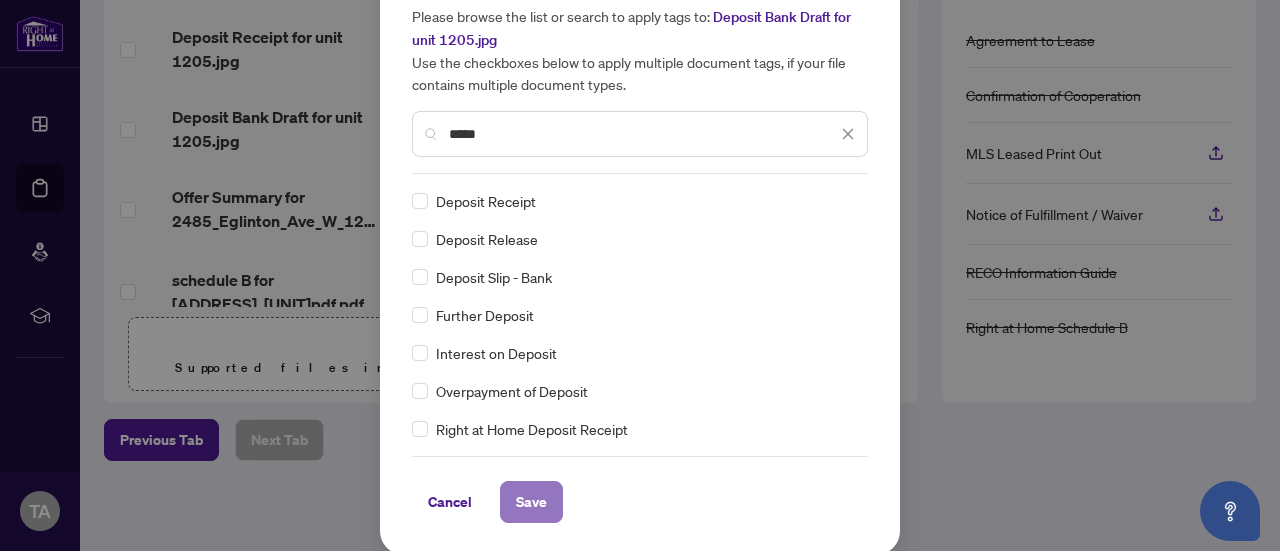click on "Save" at bounding box center [531, 502] 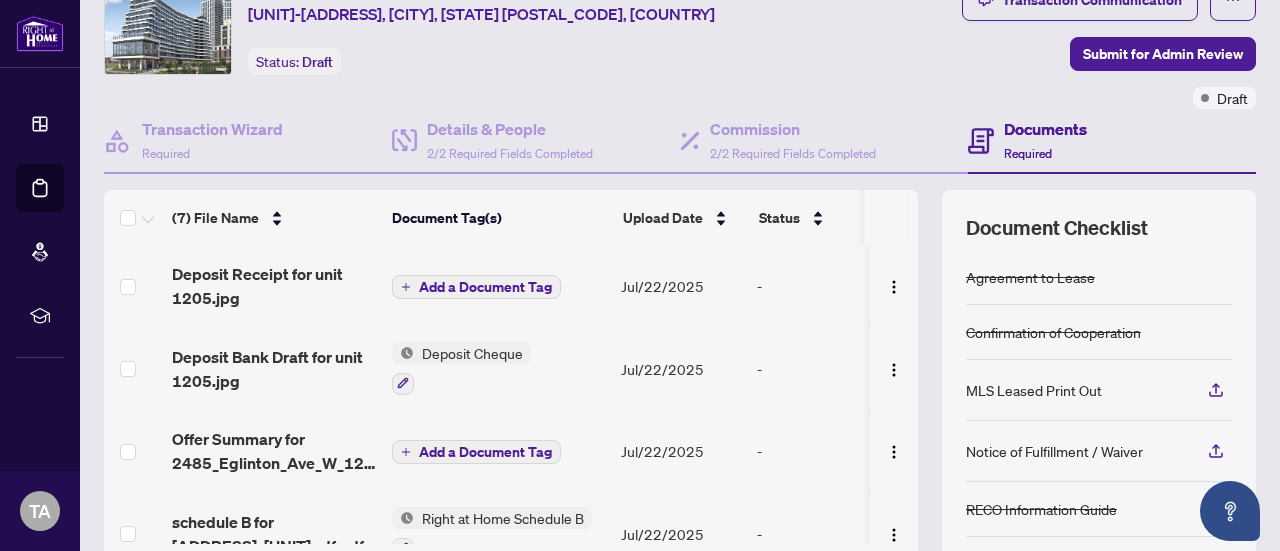 scroll, scrollTop: 0, scrollLeft: 0, axis: both 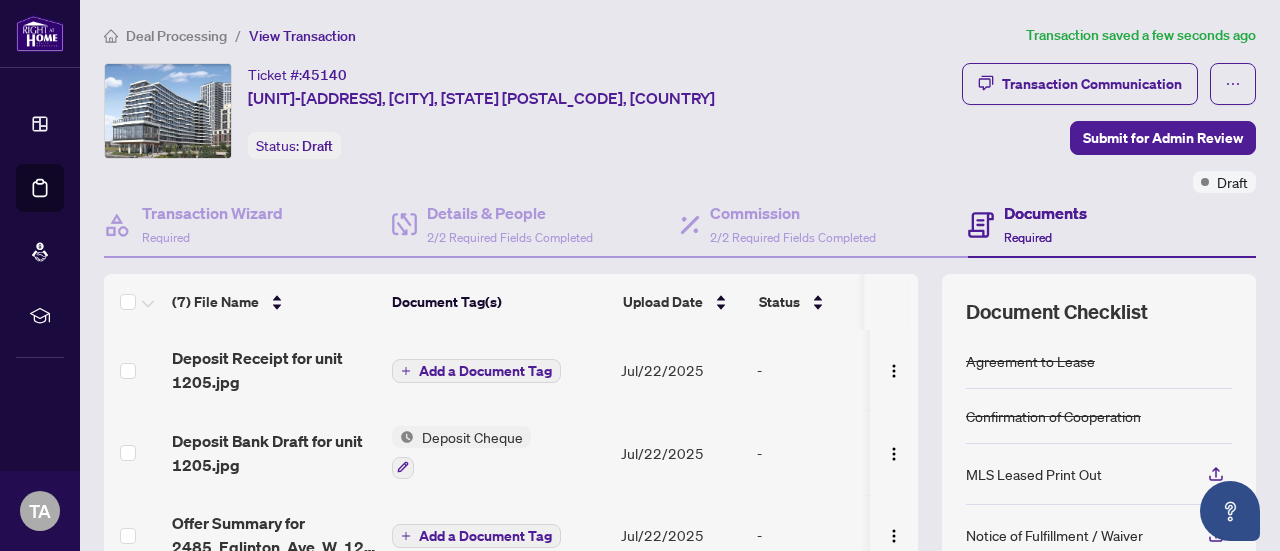 click on "Add a Document Tag" at bounding box center (485, 371) 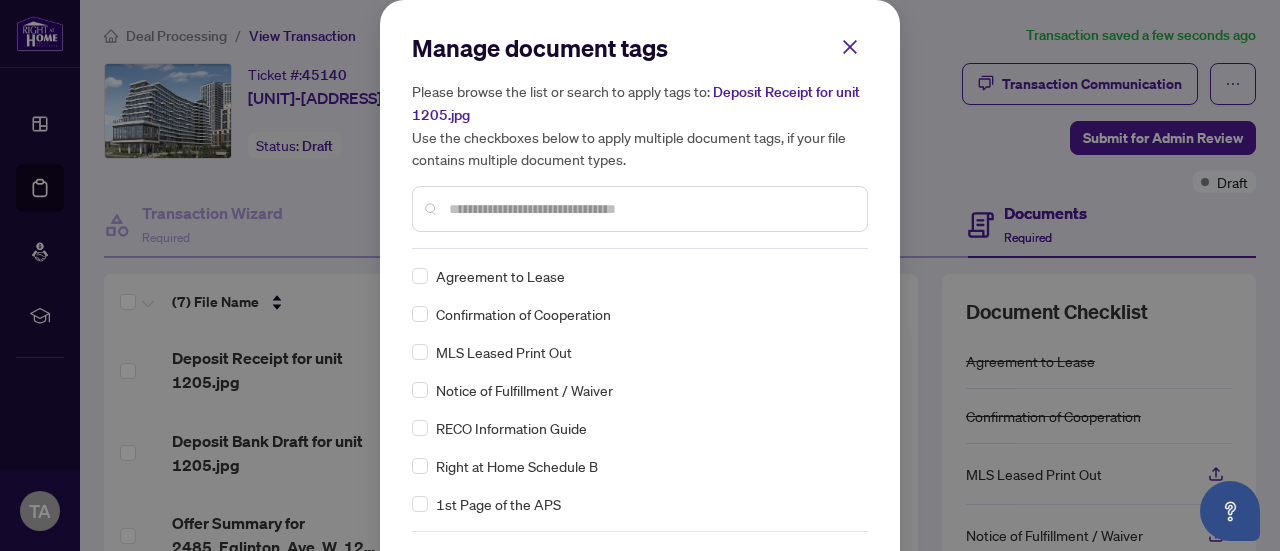 click at bounding box center (650, 209) 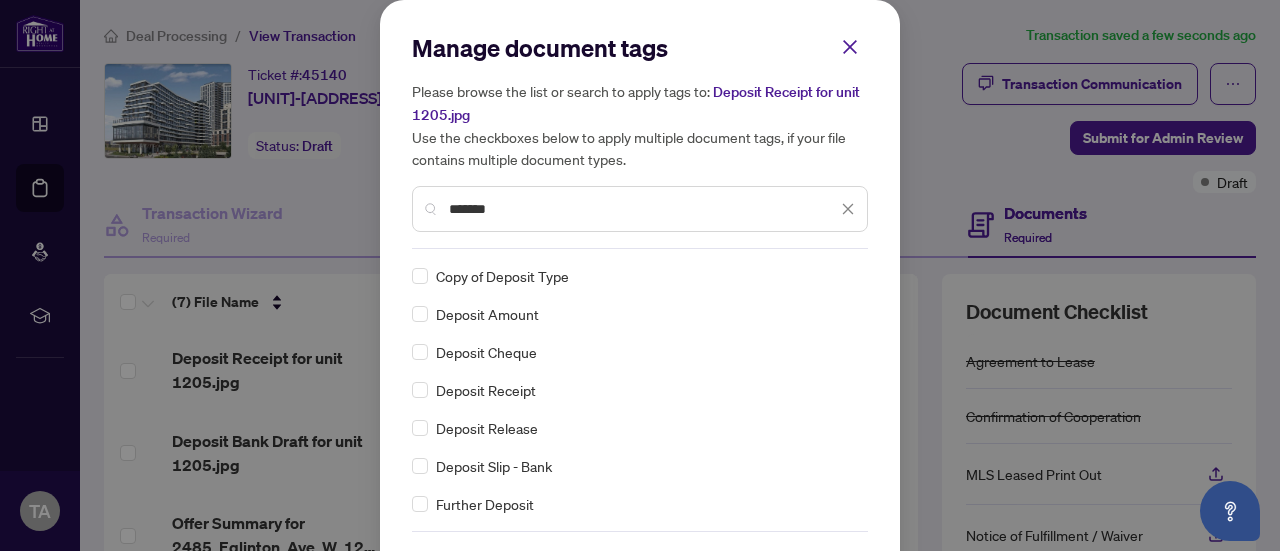 type on "*******" 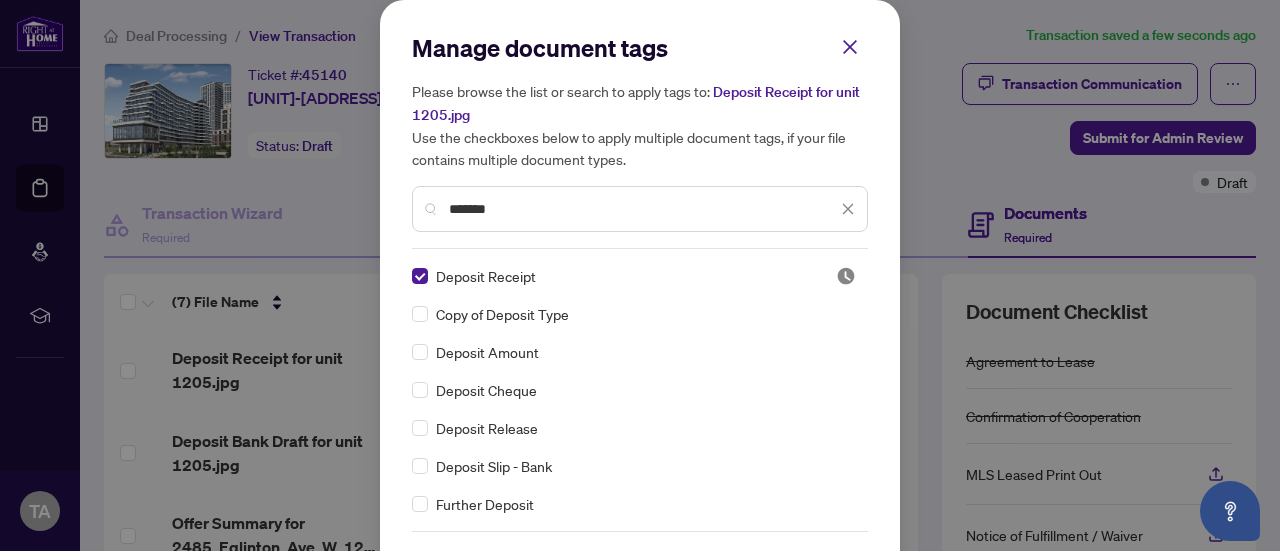 scroll, scrollTop: 75, scrollLeft: 0, axis: vertical 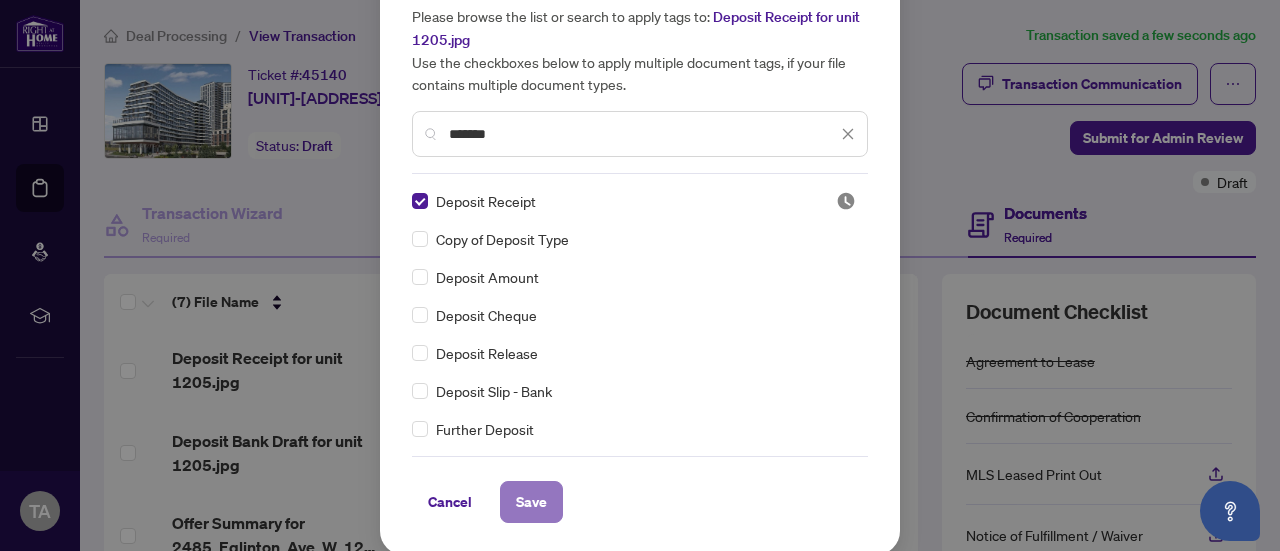 click on "Save" at bounding box center [531, 502] 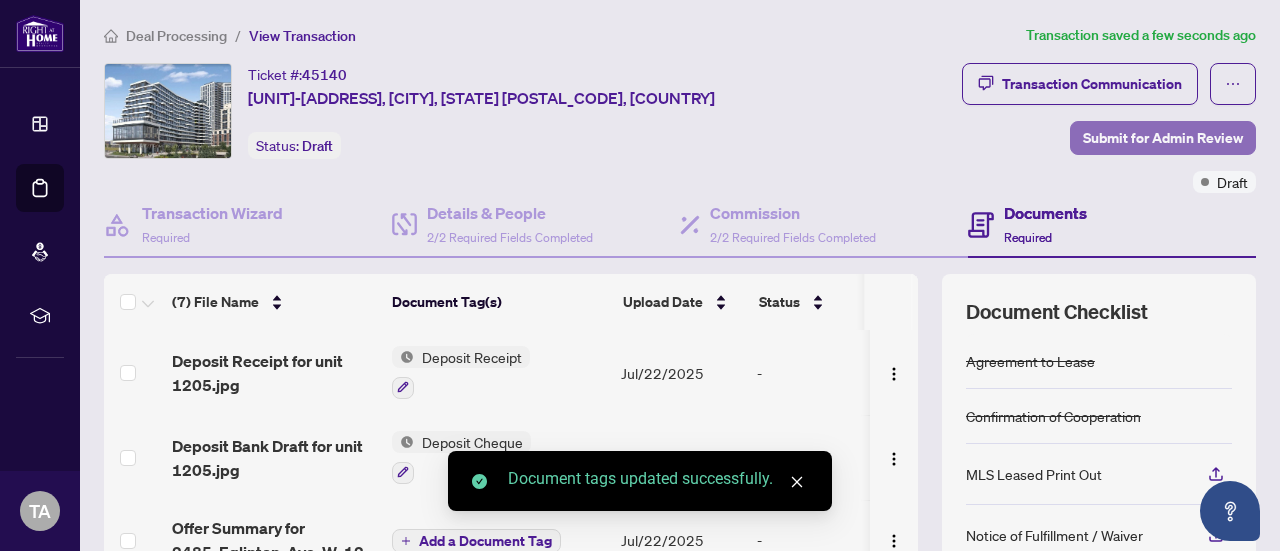 click on "Submit for Admin Review" at bounding box center (1163, 138) 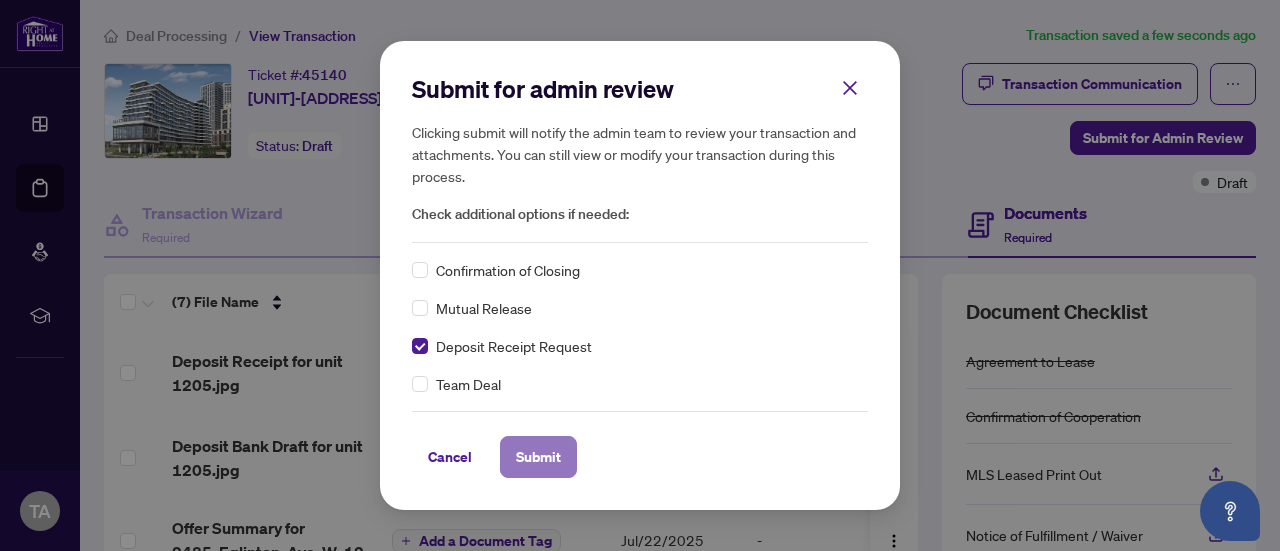 click on "Submit" at bounding box center (538, 457) 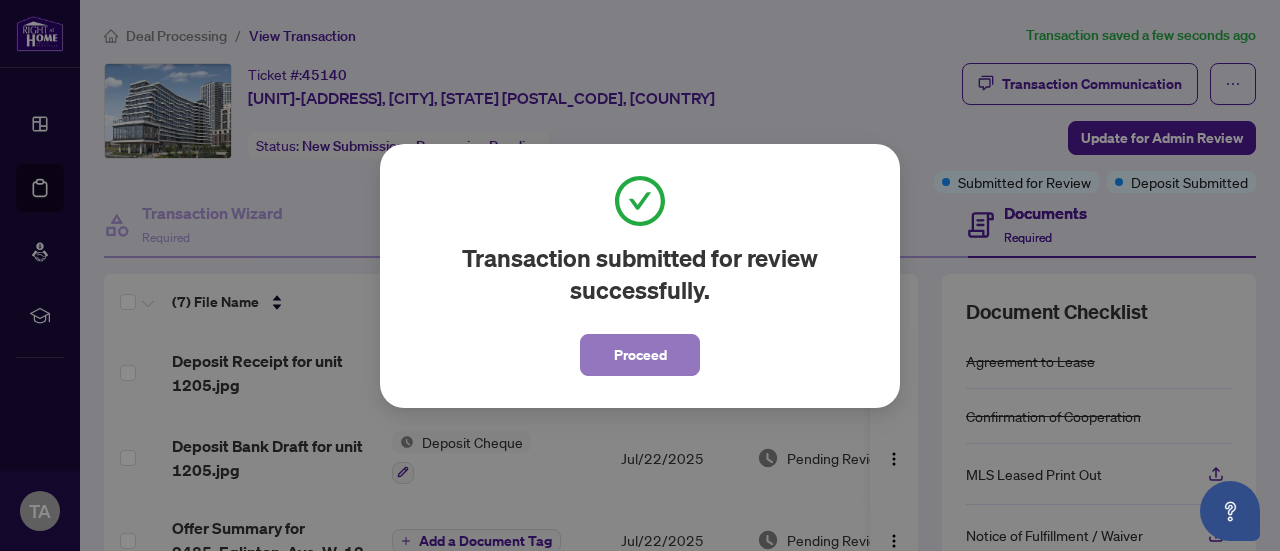 click on "Proceed" at bounding box center (640, 355) 